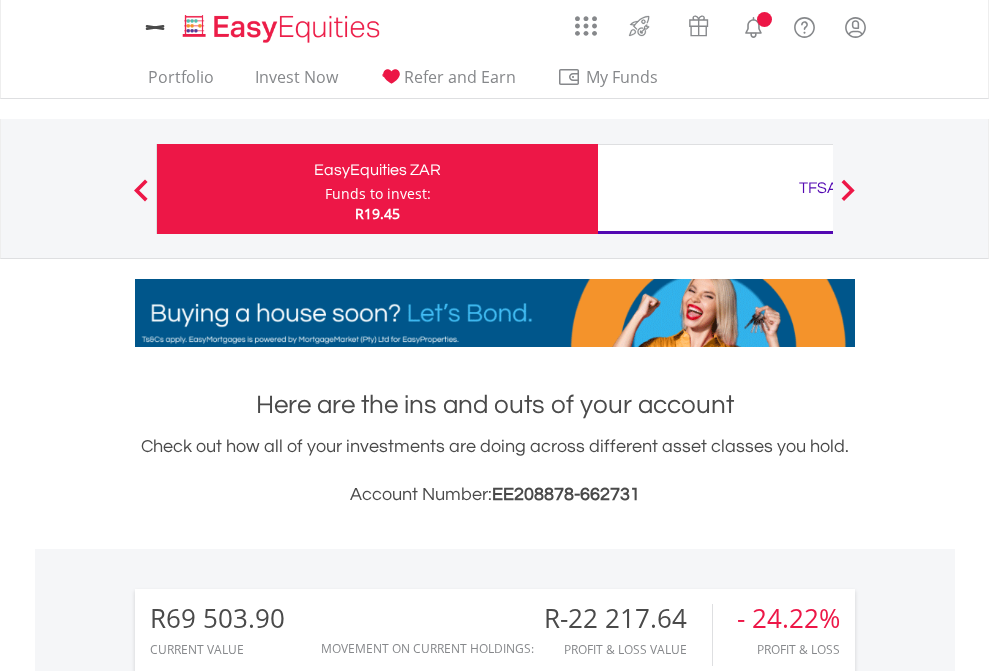 scroll, scrollTop: 0, scrollLeft: 0, axis: both 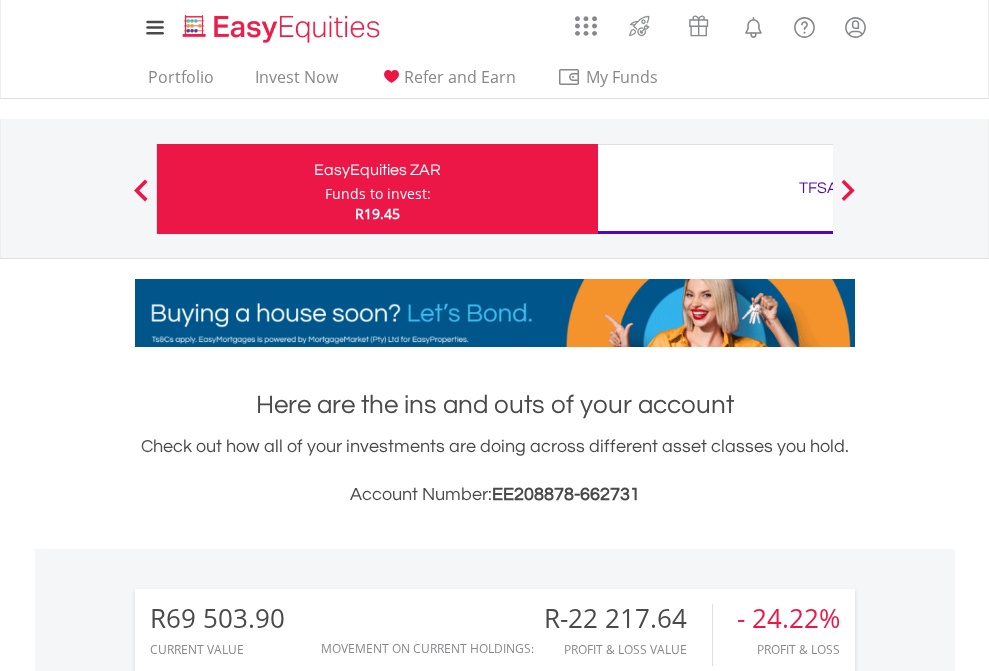 click on "Funds to invest:" at bounding box center (378, 194) 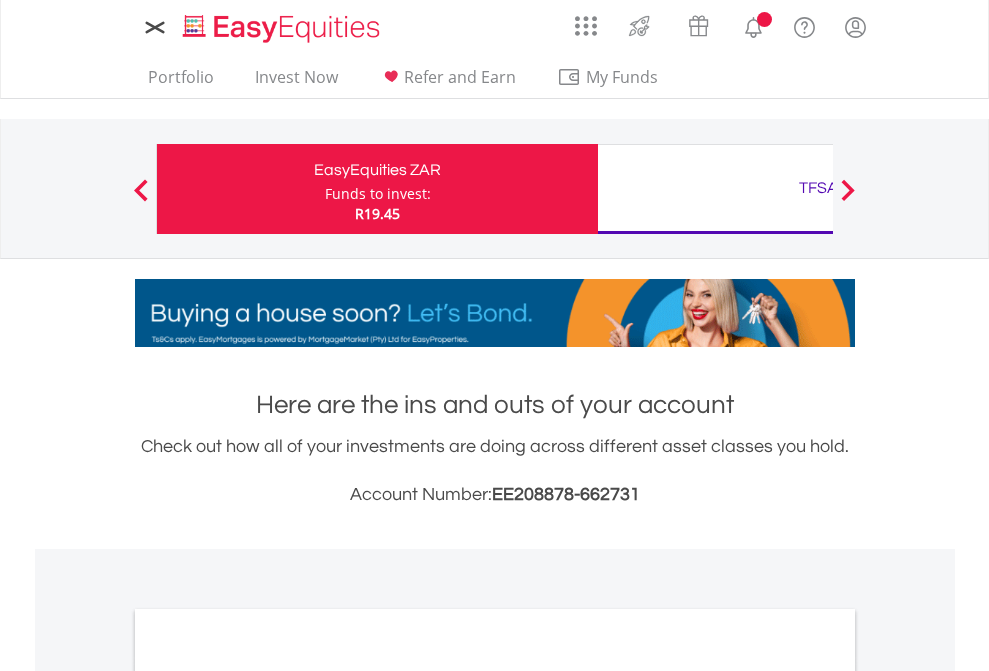 scroll, scrollTop: 0, scrollLeft: 0, axis: both 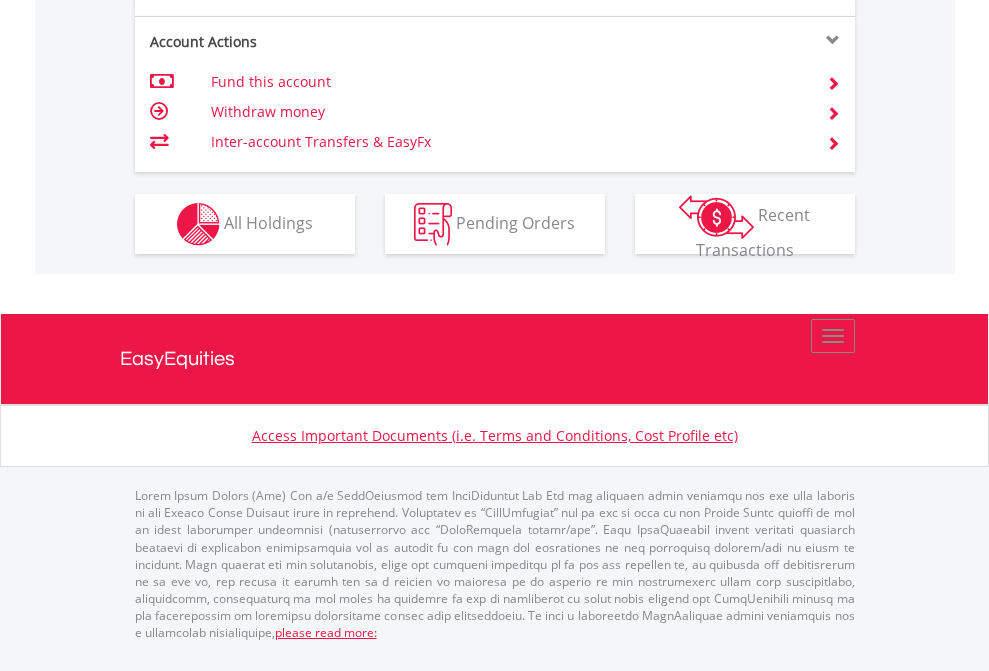 click on "Investment types" at bounding box center (706, -337) 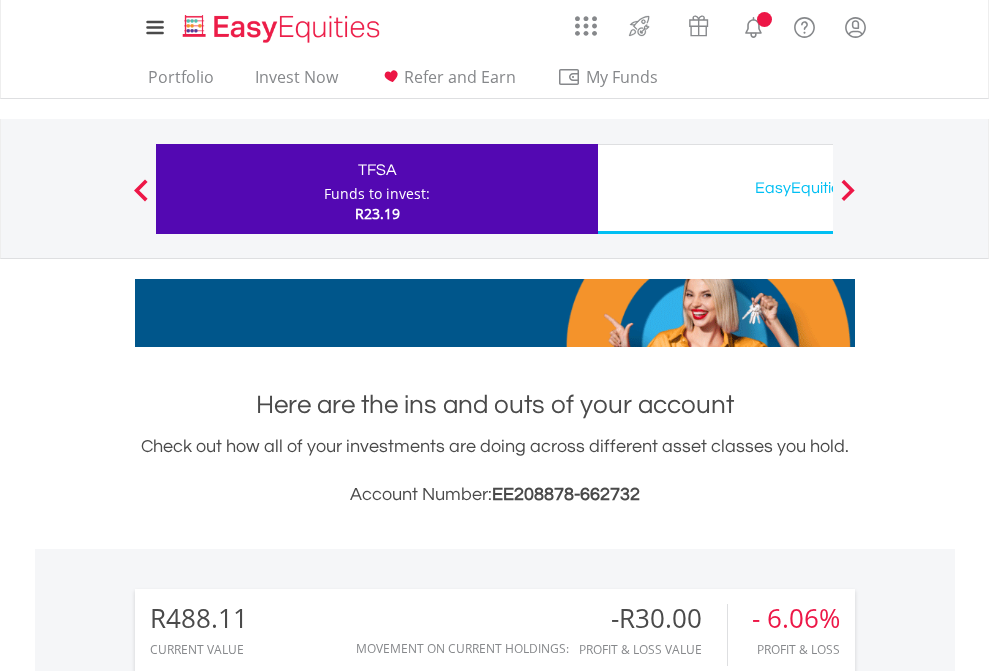 scroll, scrollTop: 0, scrollLeft: 0, axis: both 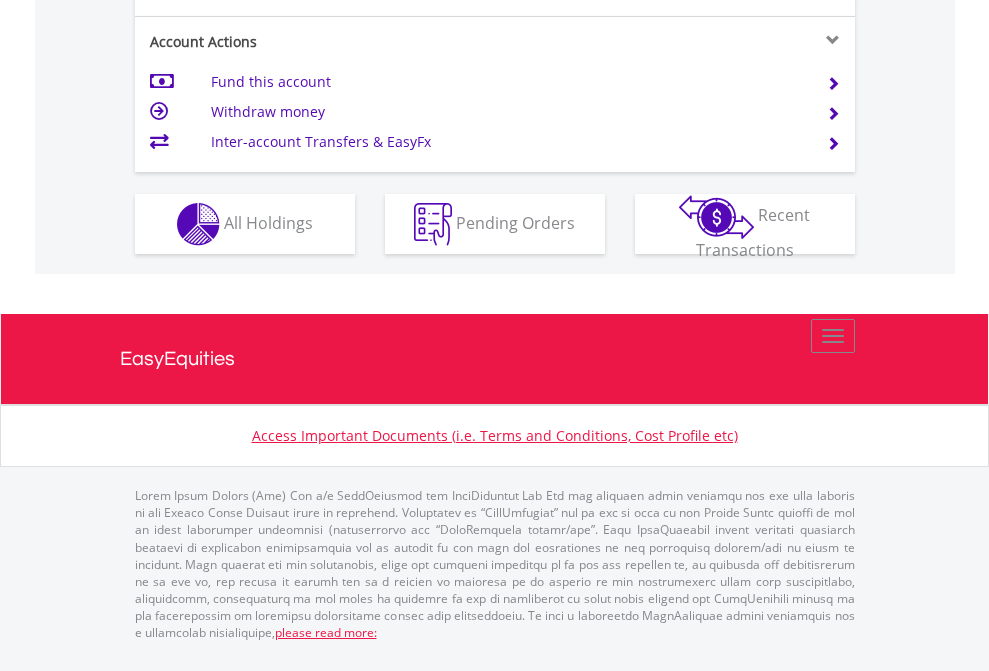 click on "Investment types" at bounding box center (706, -337) 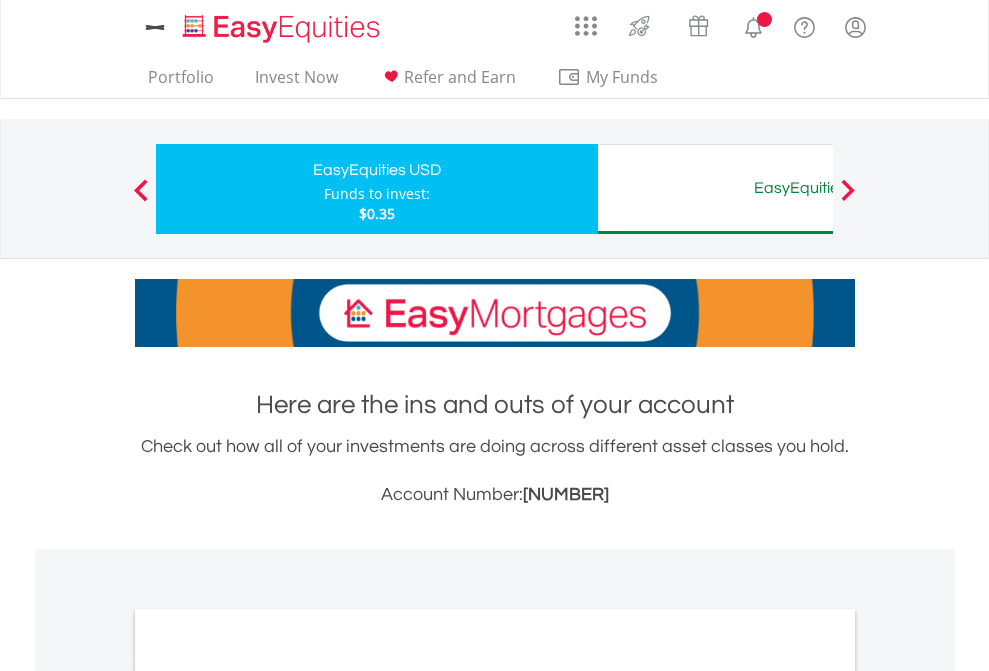scroll, scrollTop: 0, scrollLeft: 0, axis: both 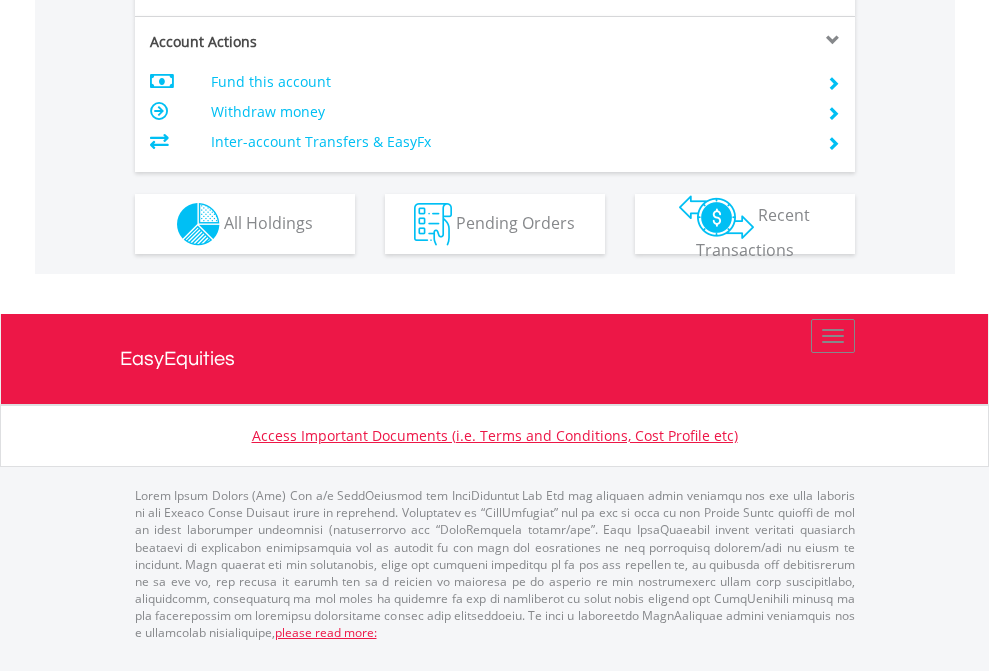 click on "Investment types" at bounding box center [706, -337] 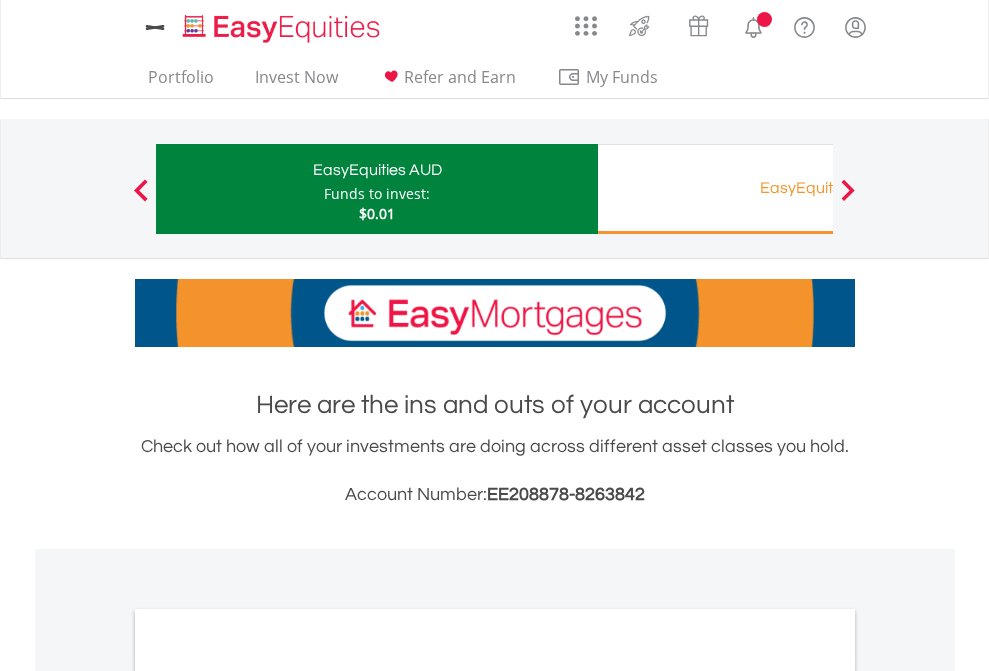 scroll, scrollTop: 0, scrollLeft: 0, axis: both 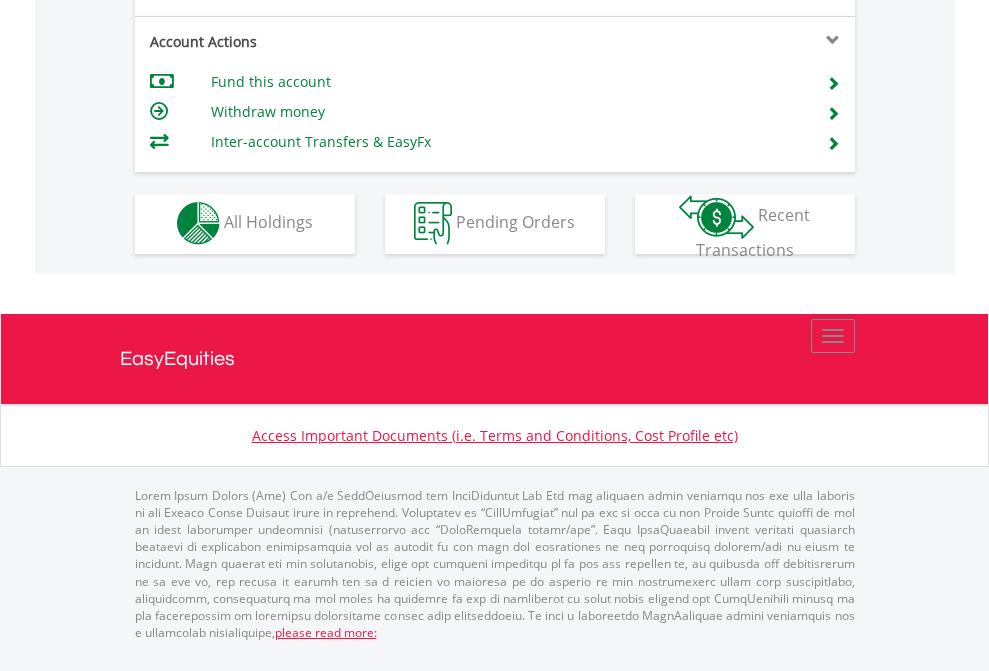 click on "Investment types" at bounding box center [706, -353] 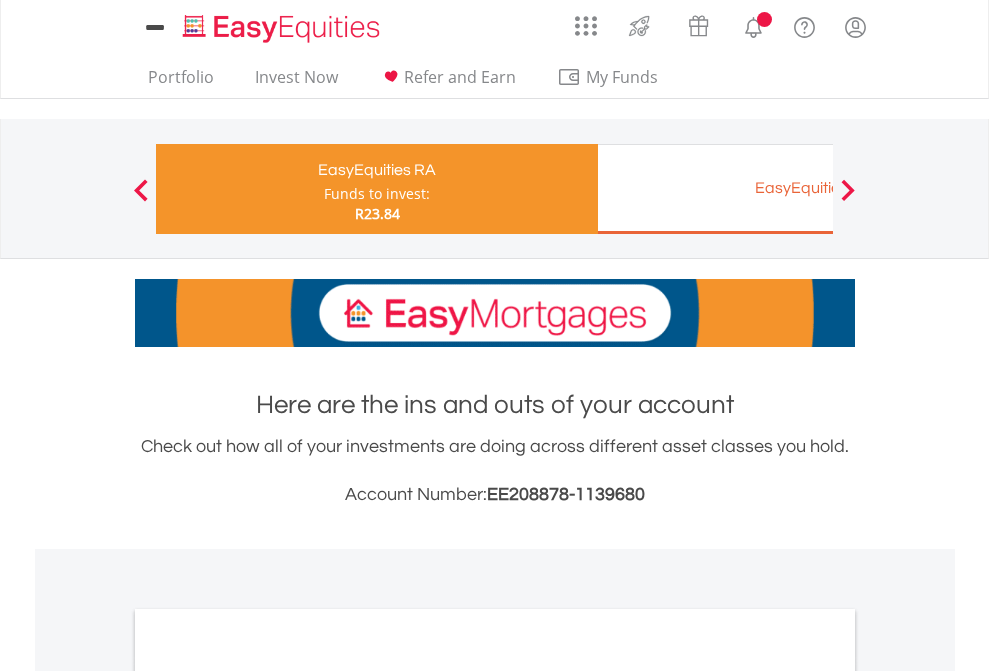 scroll, scrollTop: 0, scrollLeft: 0, axis: both 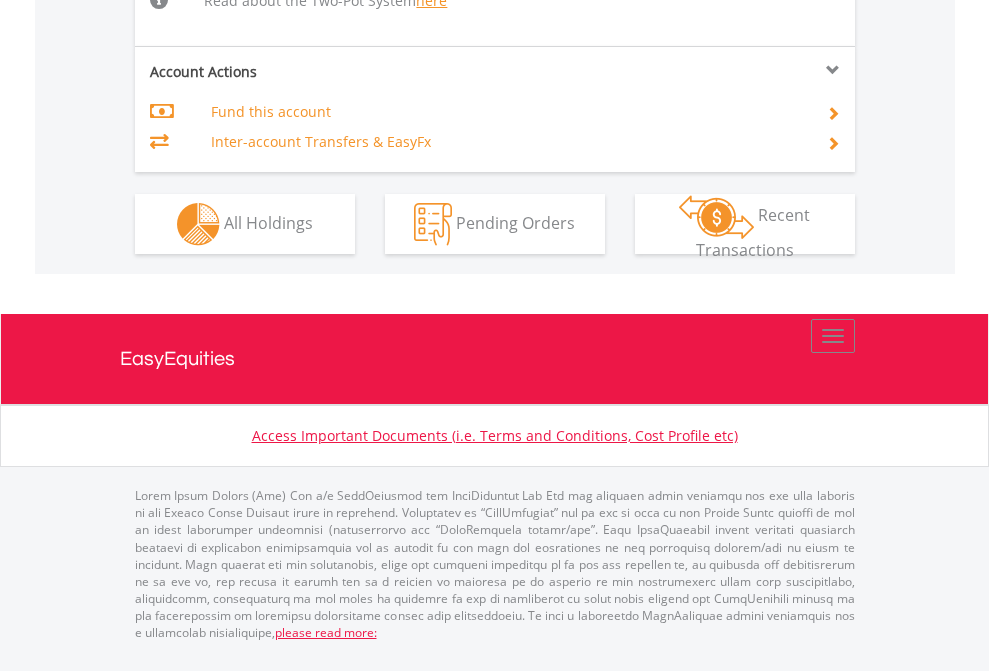 click on "Investment types" at bounding box center (706, -518) 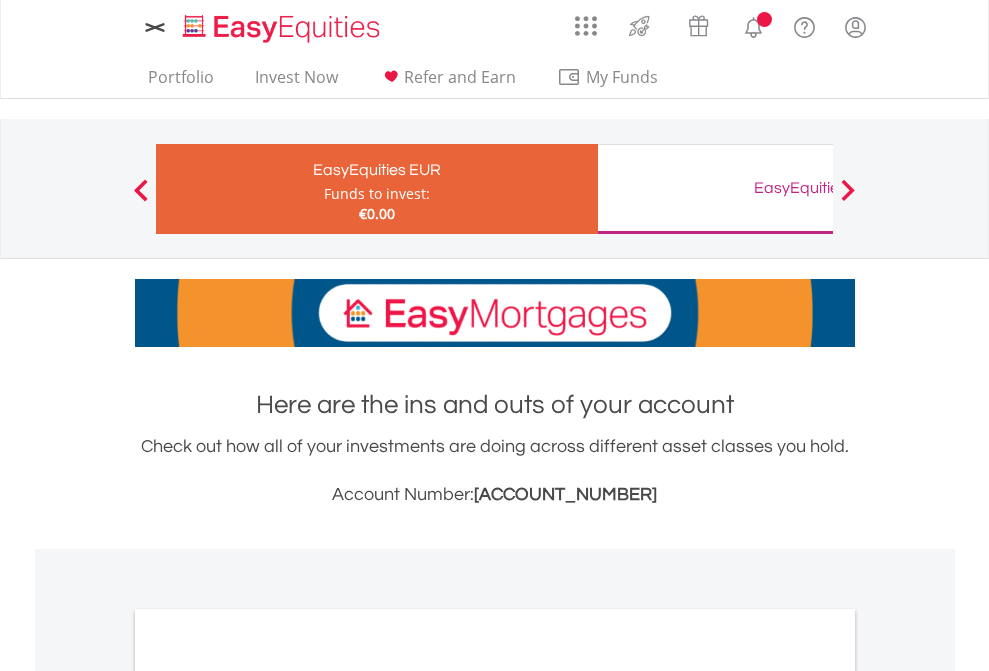 scroll, scrollTop: 0, scrollLeft: 0, axis: both 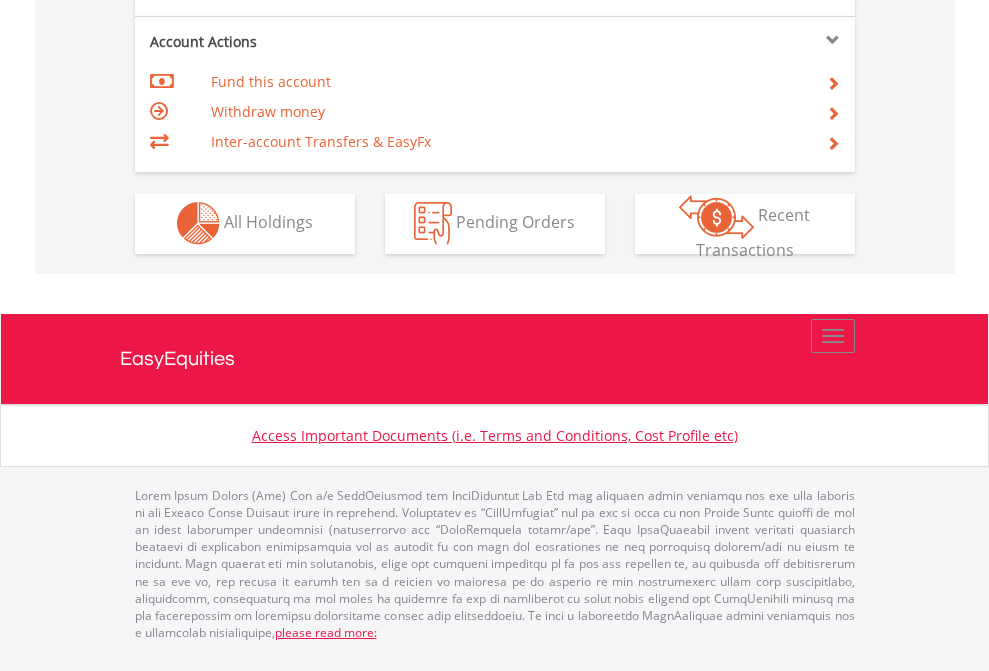 click on "Investment types" at bounding box center [706, -353] 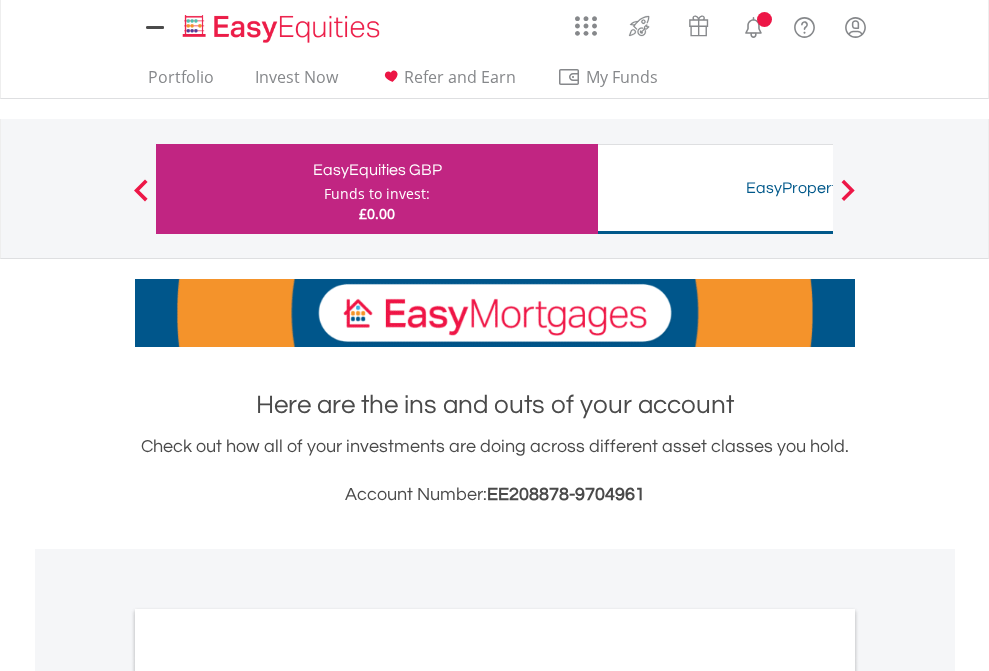 scroll, scrollTop: 0, scrollLeft: 0, axis: both 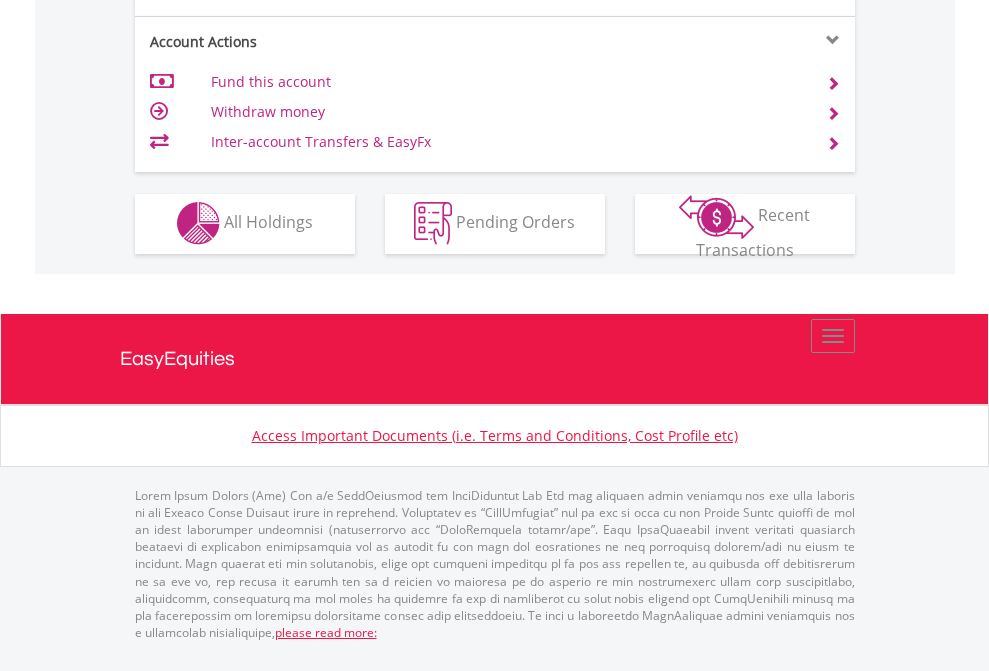 click on "Investment types" at bounding box center (706, -353) 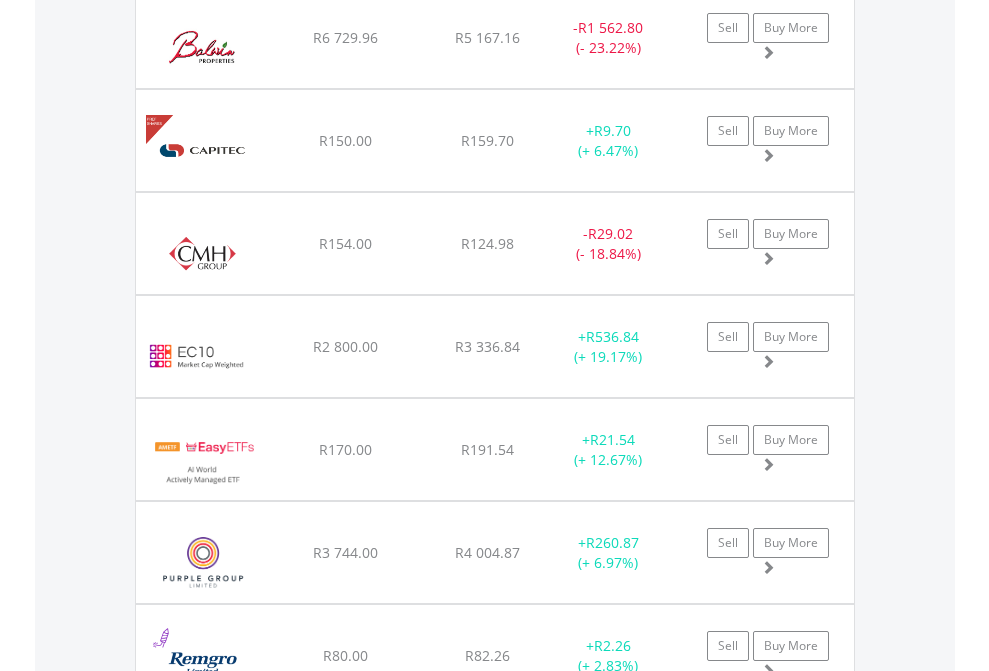 scroll, scrollTop: 144, scrollLeft: 0, axis: vertical 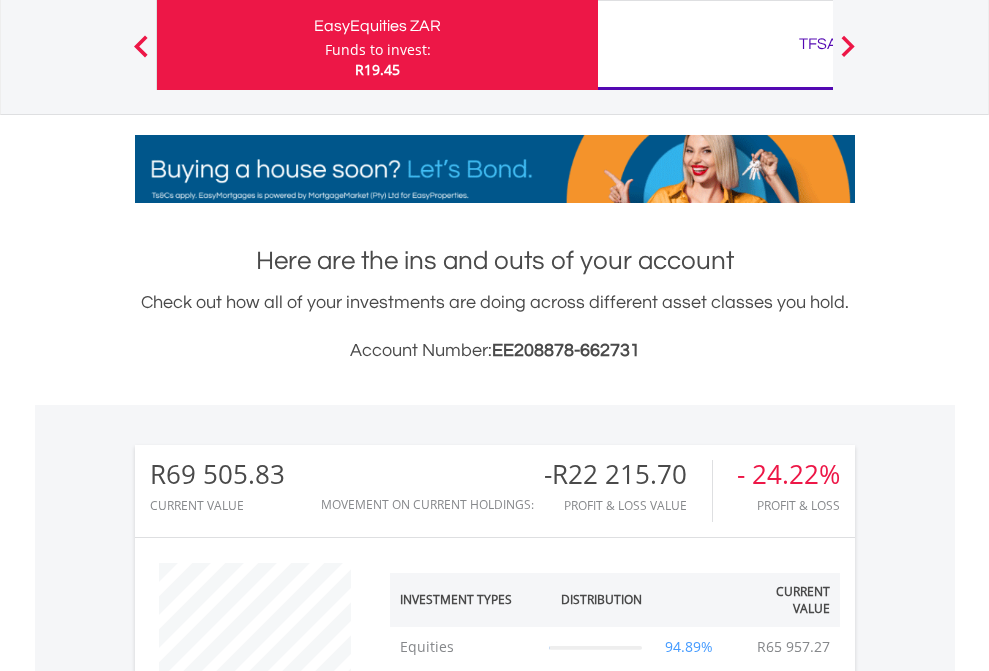 click on "TFSA" at bounding box center [818, 44] 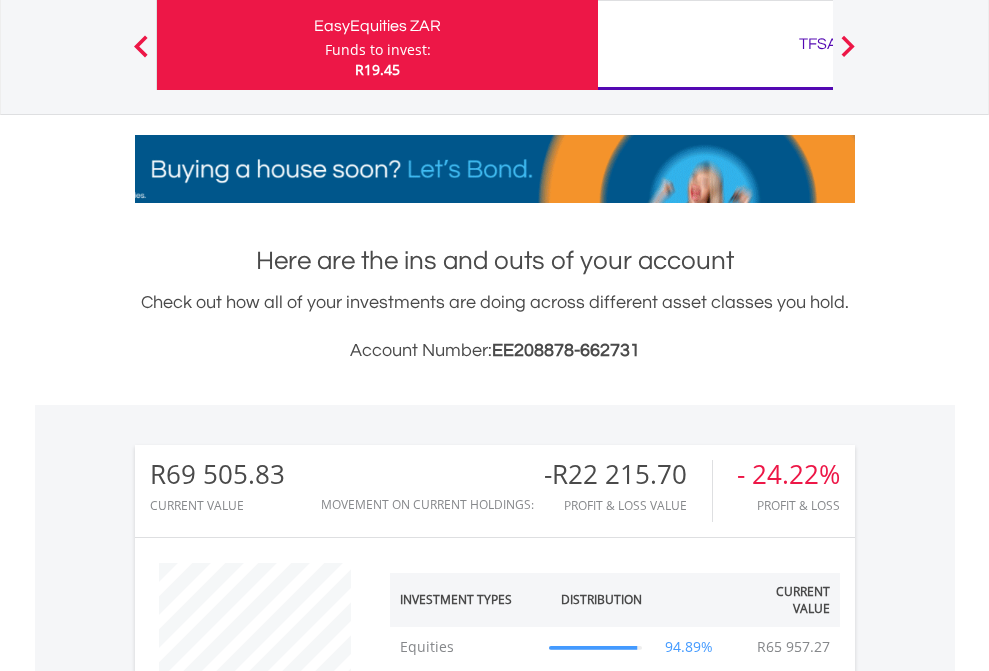 scroll, scrollTop: 999808, scrollLeft: 999687, axis: both 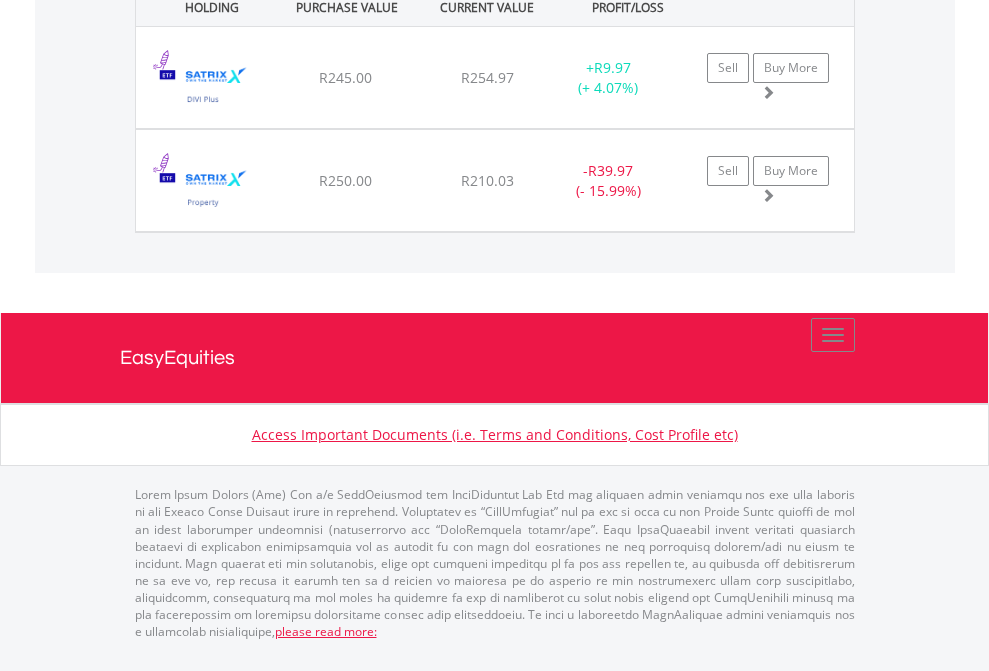click on "EasyEquities USD" at bounding box center (818, -1482) 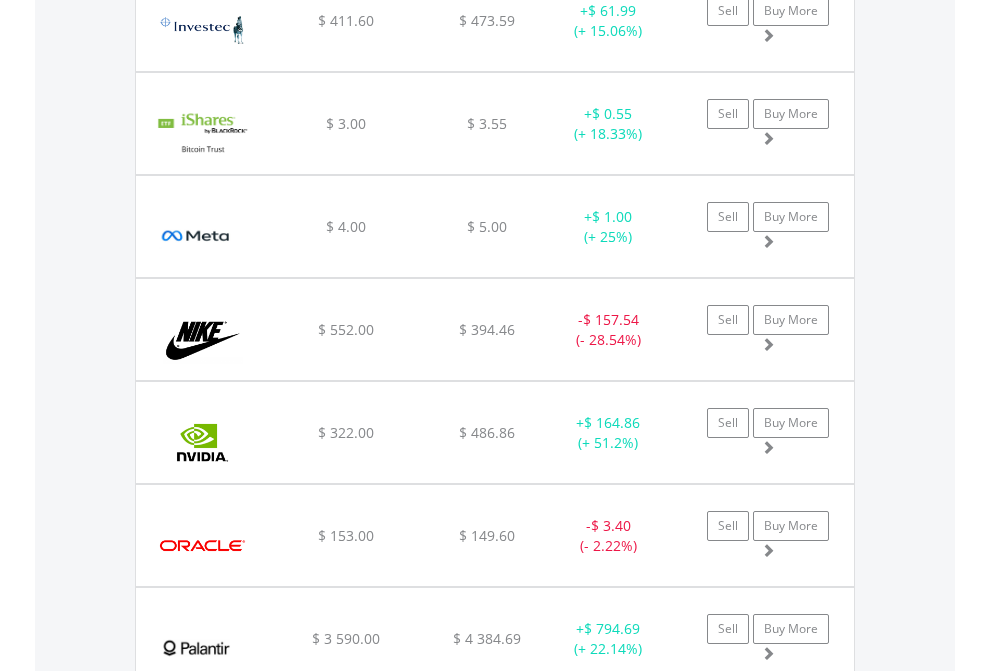 scroll, scrollTop: 2265, scrollLeft: 0, axis: vertical 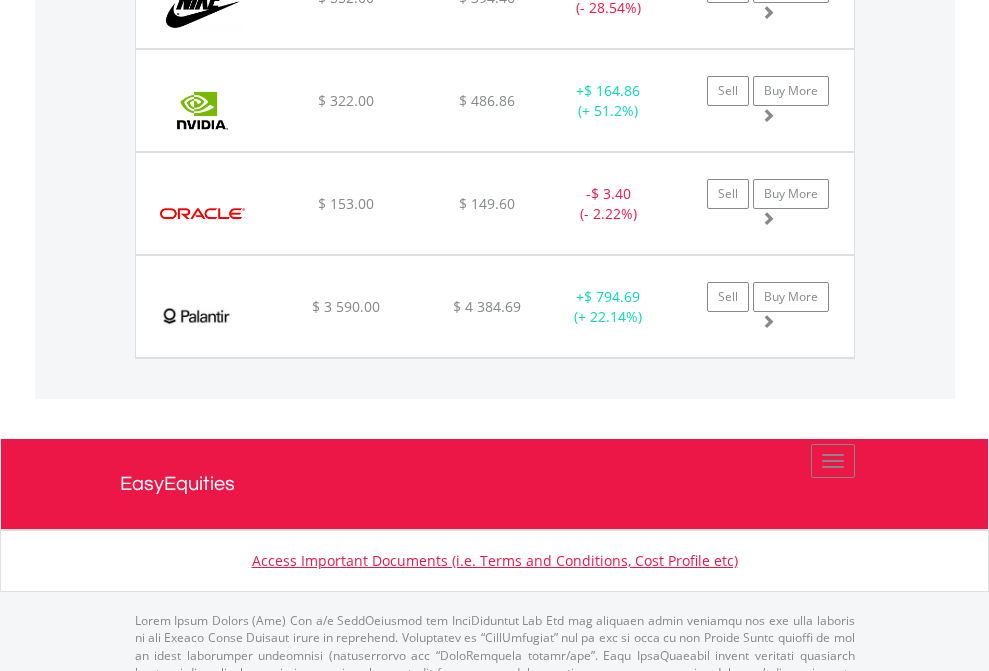 click on "EasyEquities AUD" at bounding box center [818, -2077] 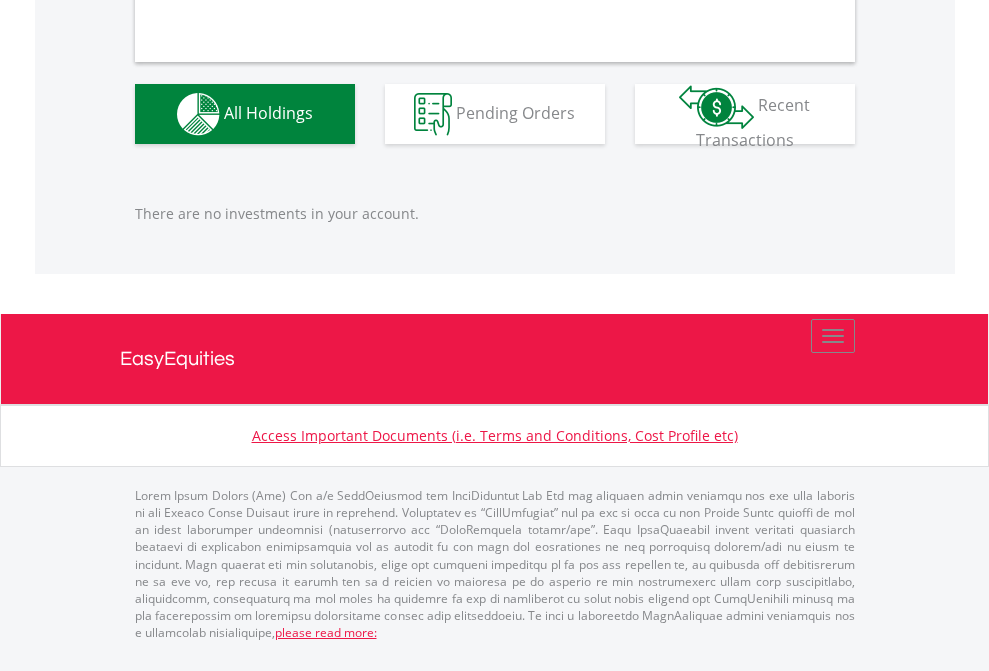 scroll, scrollTop: 1980, scrollLeft: 0, axis: vertical 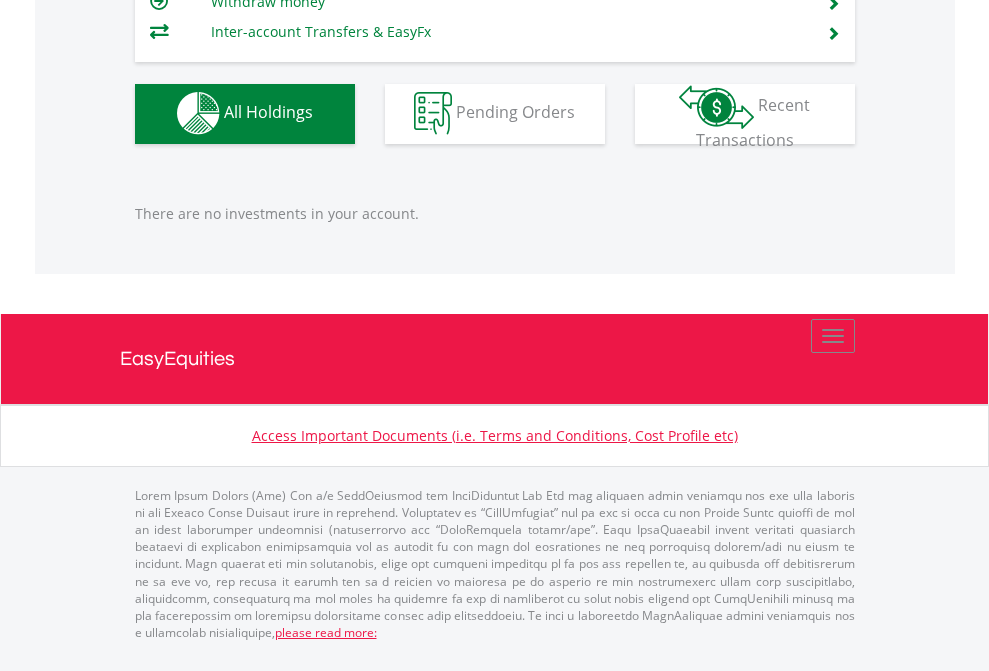 click on "EasyEquities RA" at bounding box center [818, -1142] 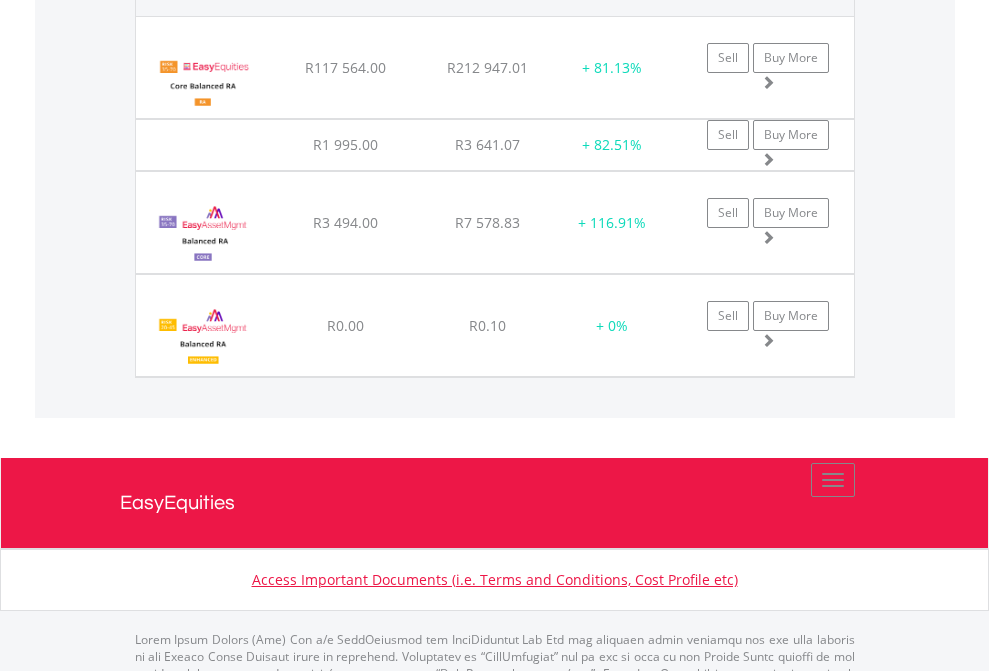 scroll, scrollTop: 1933, scrollLeft: 0, axis: vertical 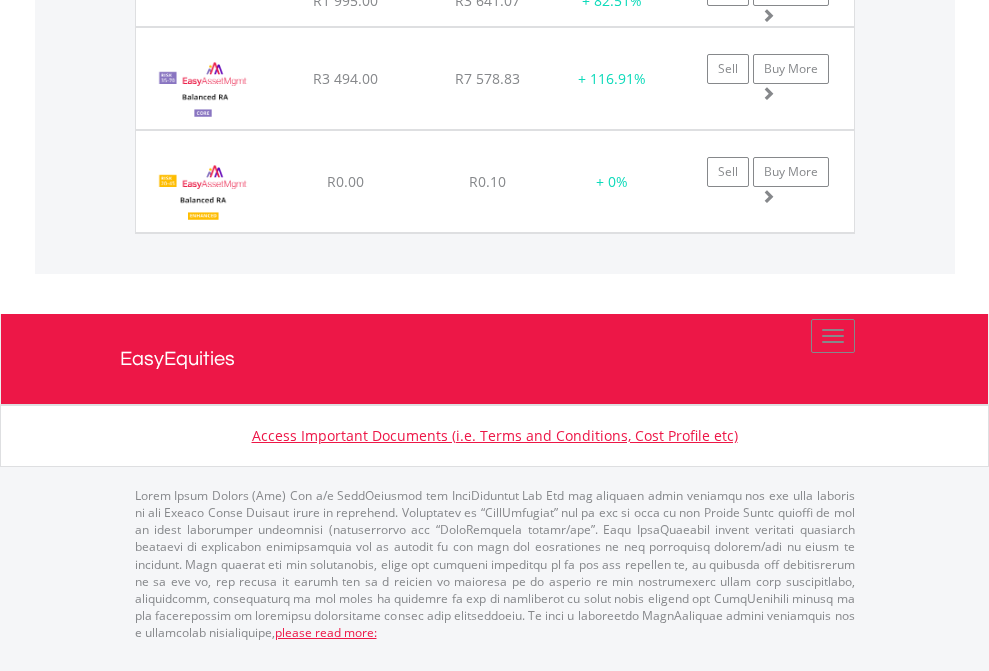 click on "EasyEquities EUR" at bounding box center (818, -1158) 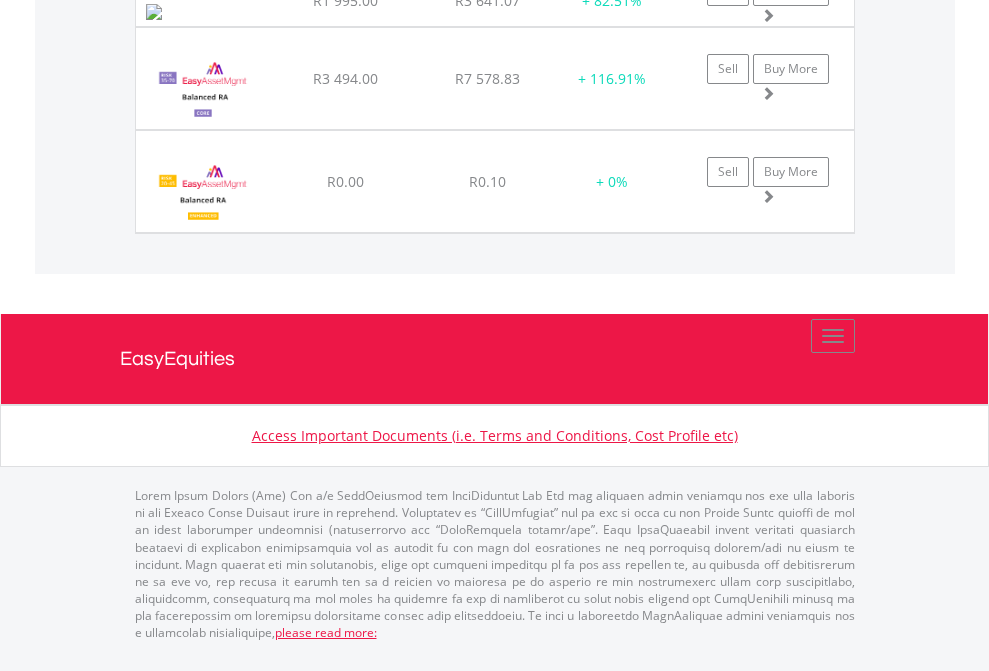 scroll, scrollTop: 144, scrollLeft: 0, axis: vertical 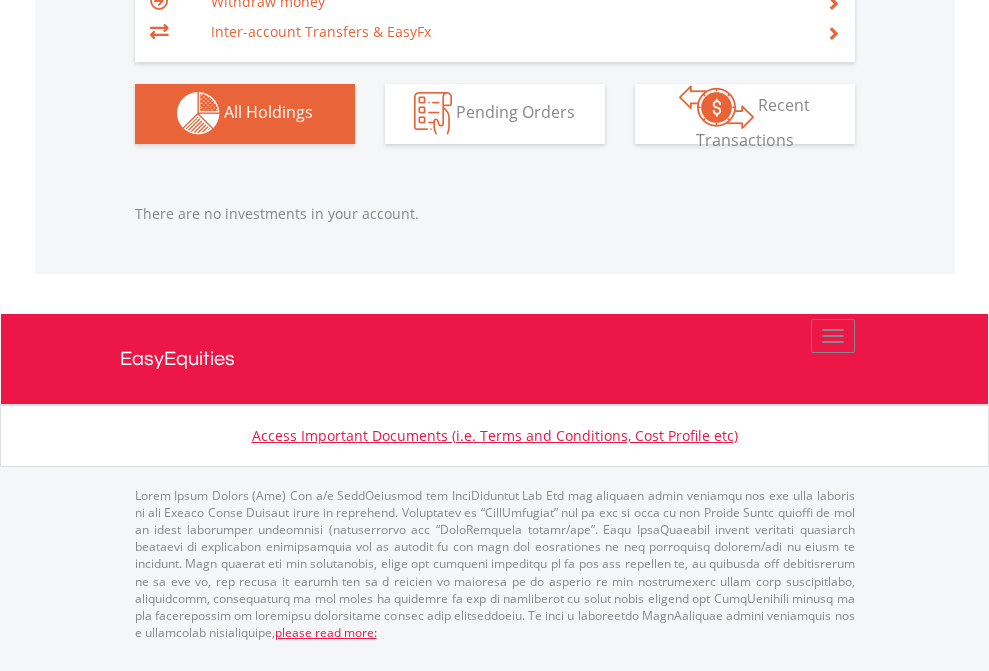 click on "EasyEquities GBP" at bounding box center (818, -1142) 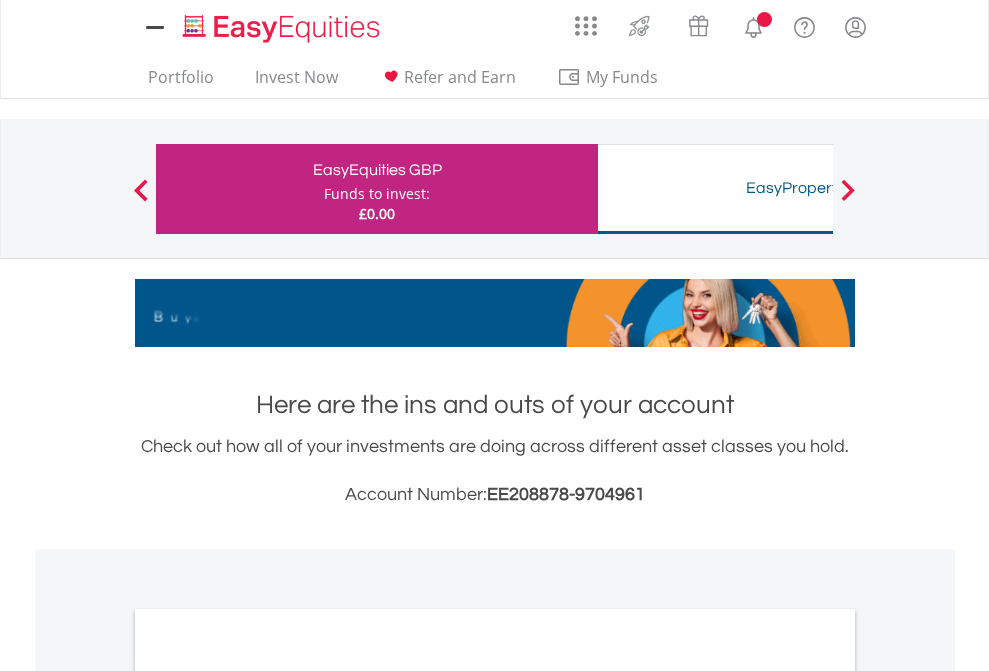 click on "All Holdings" at bounding box center [268, 1096] 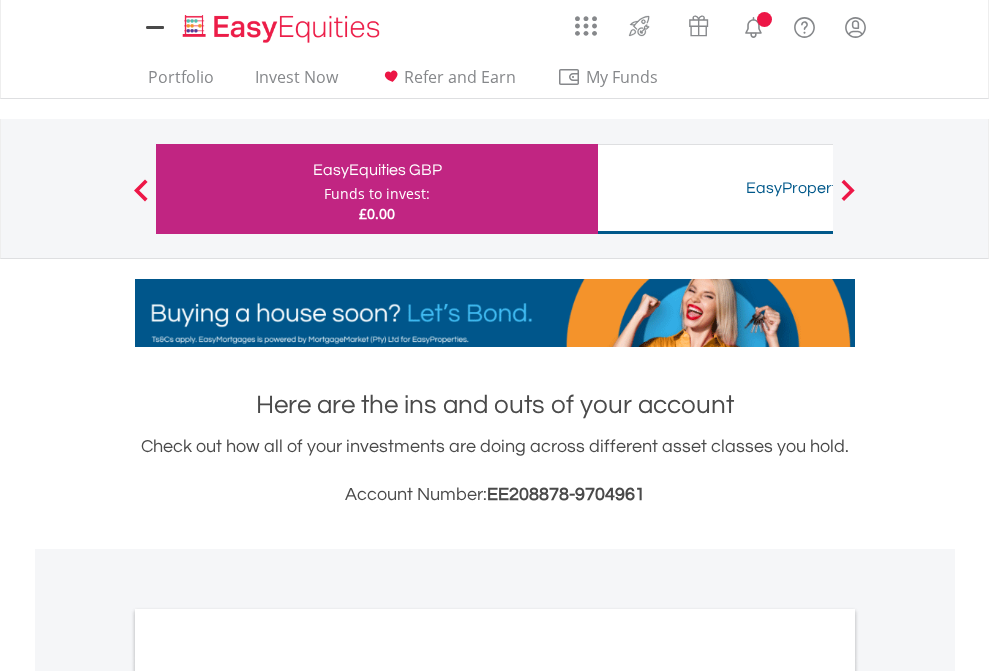 scroll, scrollTop: 1202, scrollLeft: 0, axis: vertical 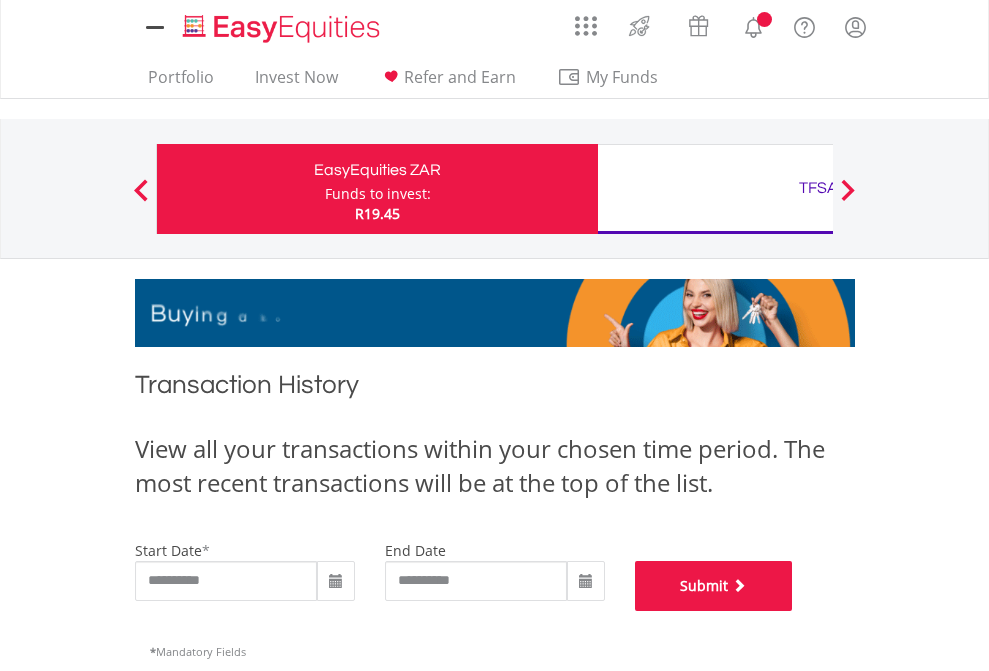 click on "Submit" at bounding box center (714, 586) 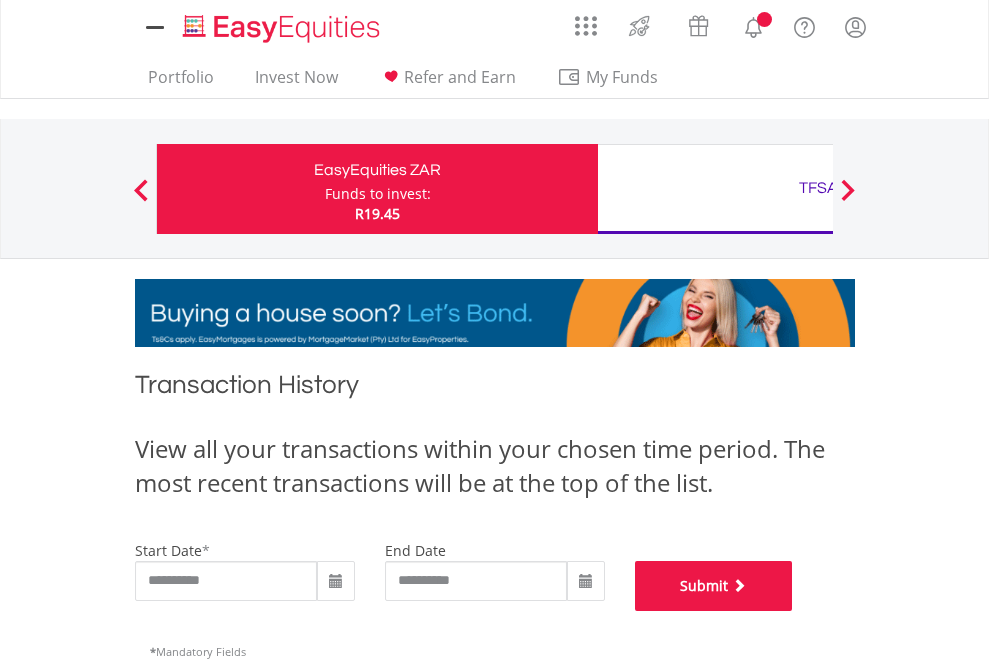 scroll, scrollTop: 811, scrollLeft: 0, axis: vertical 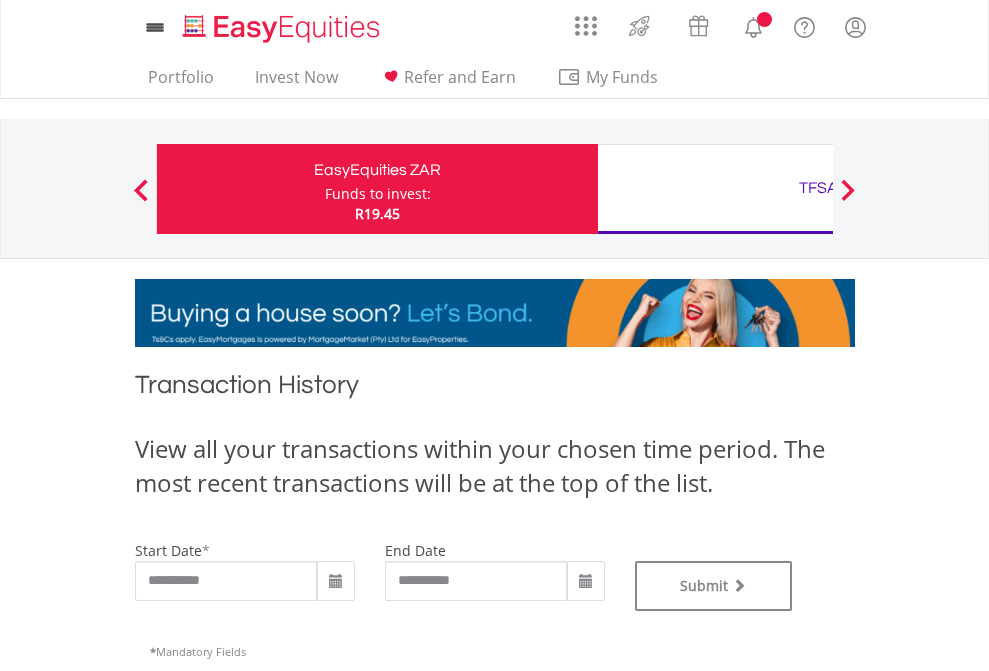 click on "TFSA" at bounding box center (818, 188) 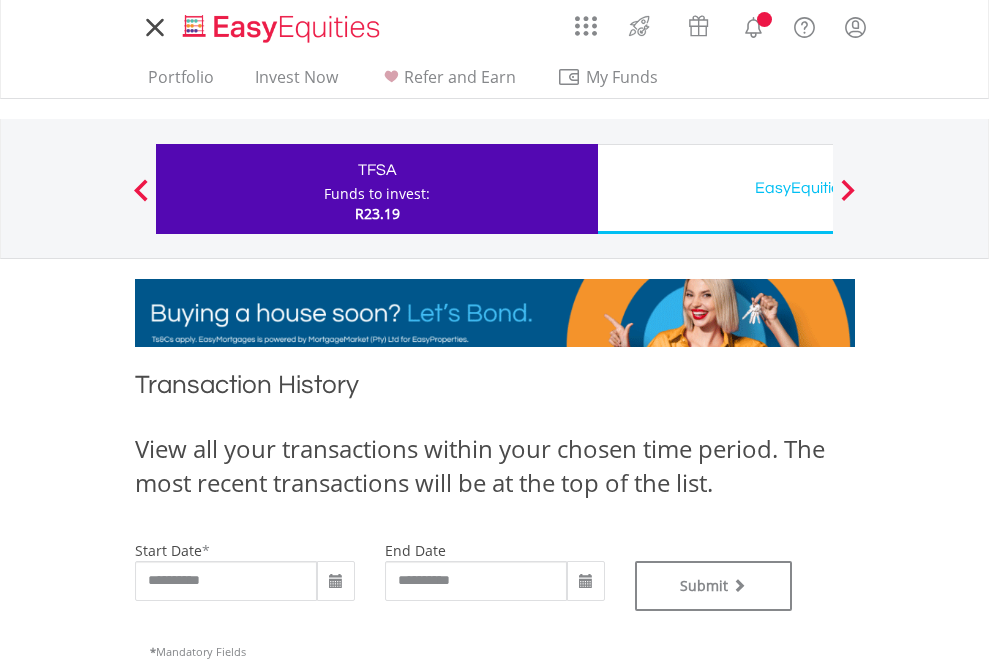 scroll, scrollTop: 0, scrollLeft: 0, axis: both 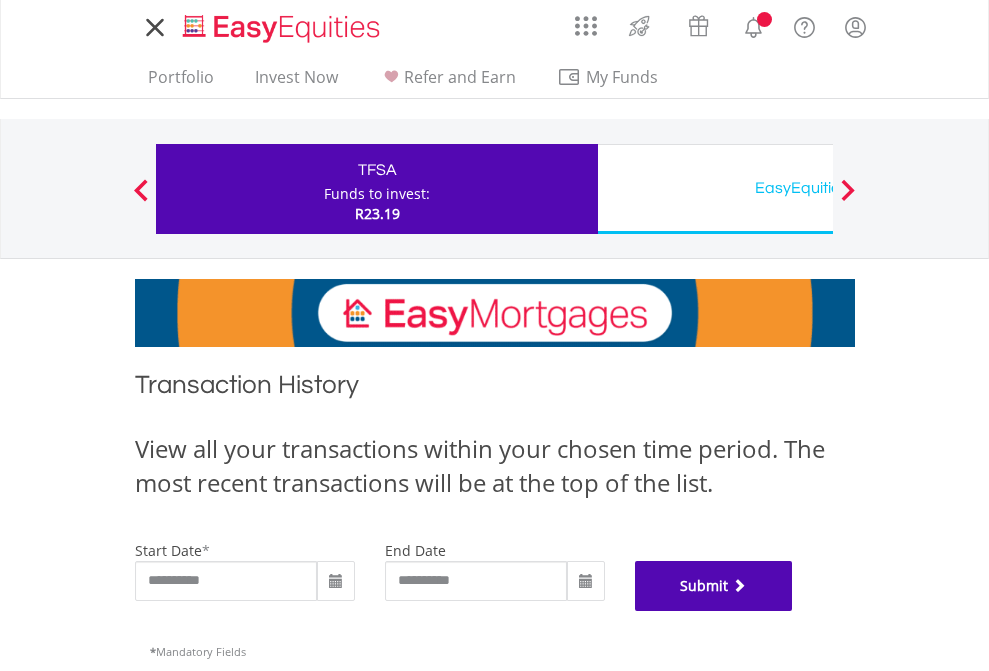 click on "Submit" at bounding box center [714, 586] 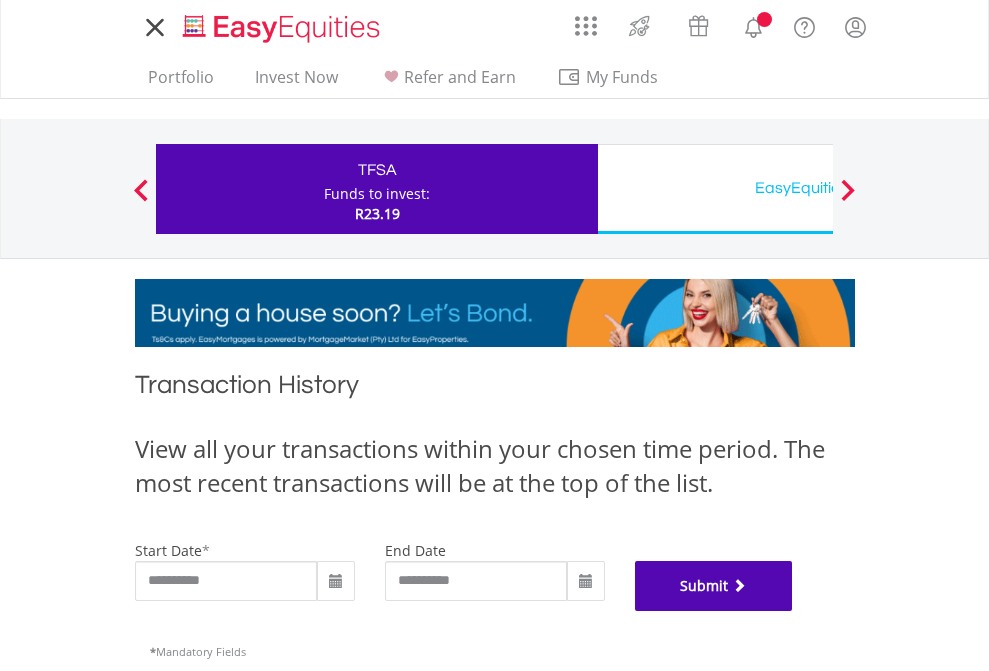 scroll, scrollTop: 811, scrollLeft: 0, axis: vertical 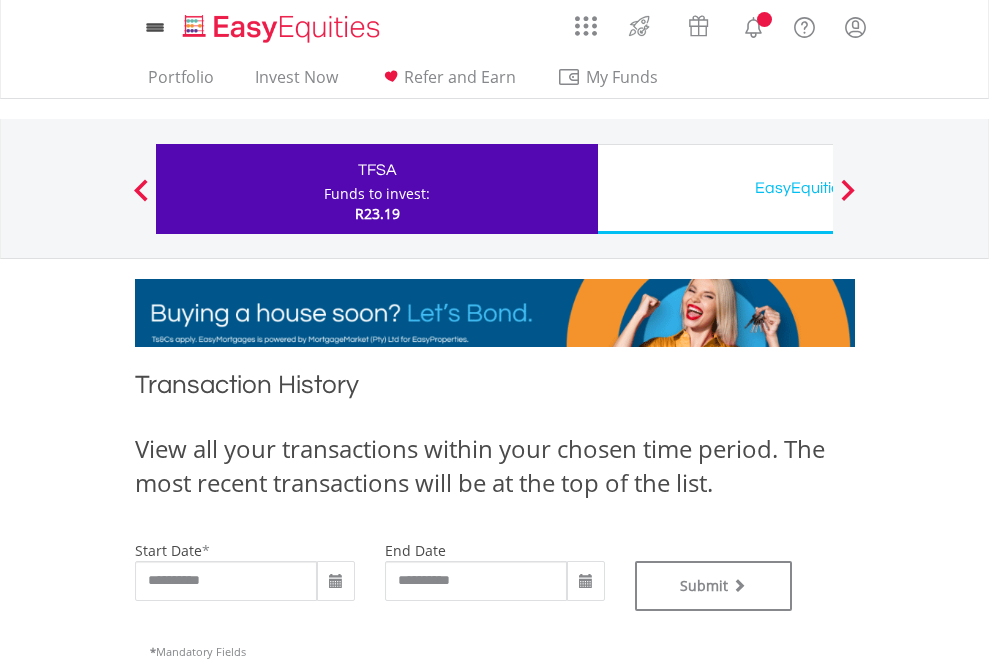 click on "EasyEquities USD" at bounding box center [818, 188] 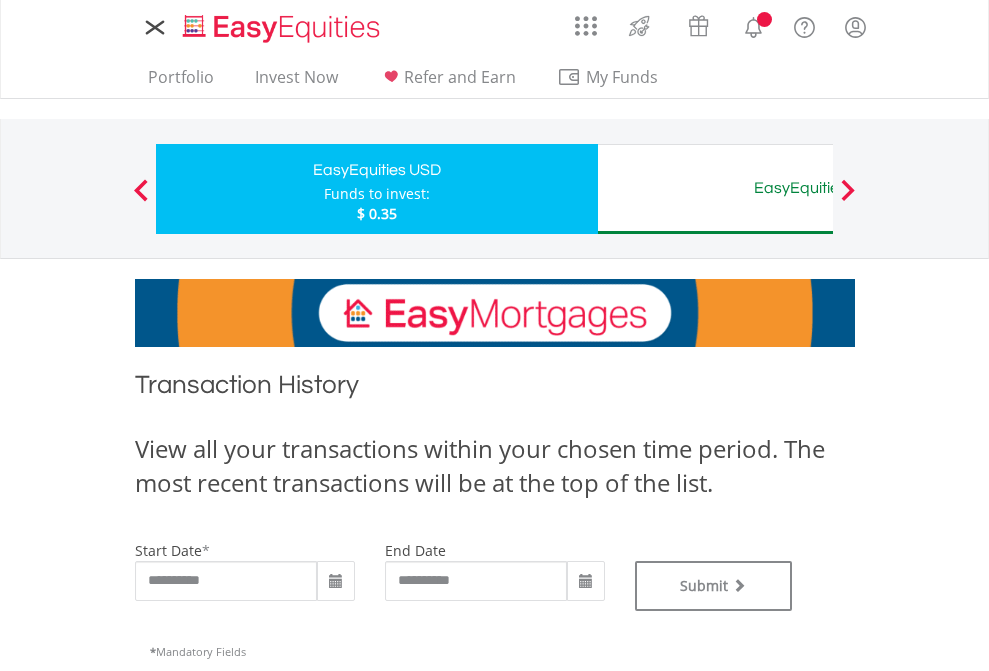 scroll, scrollTop: 0, scrollLeft: 0, axis: both 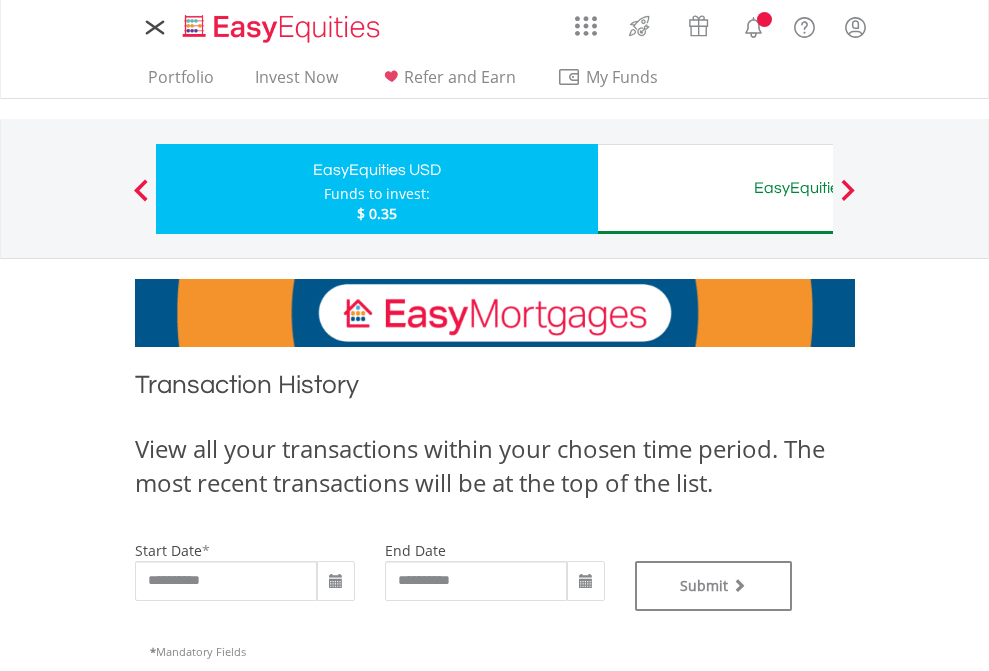 type on "**********" 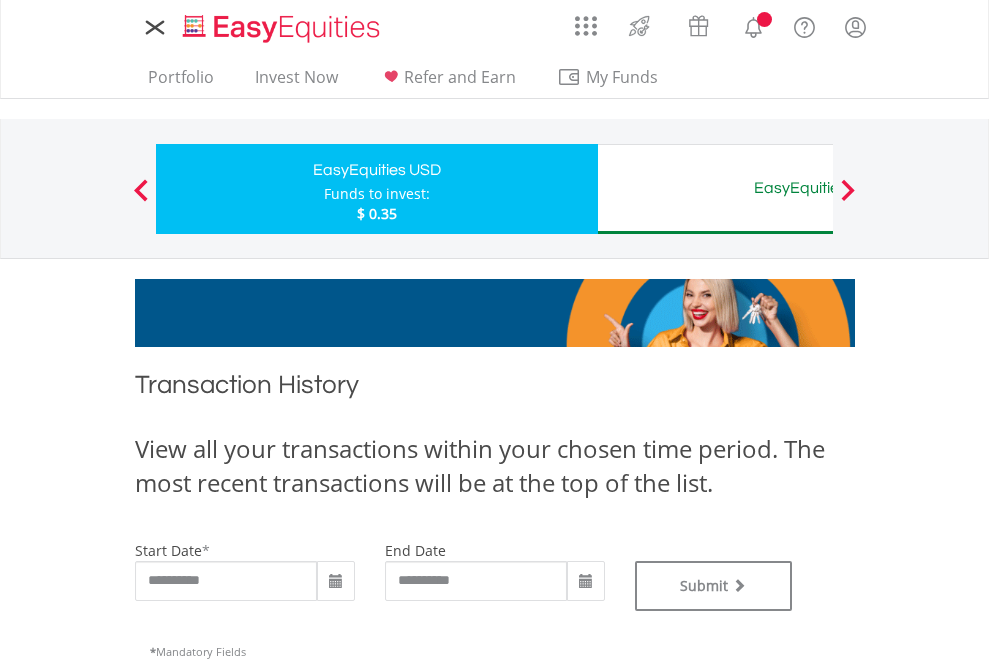 type on "**********" 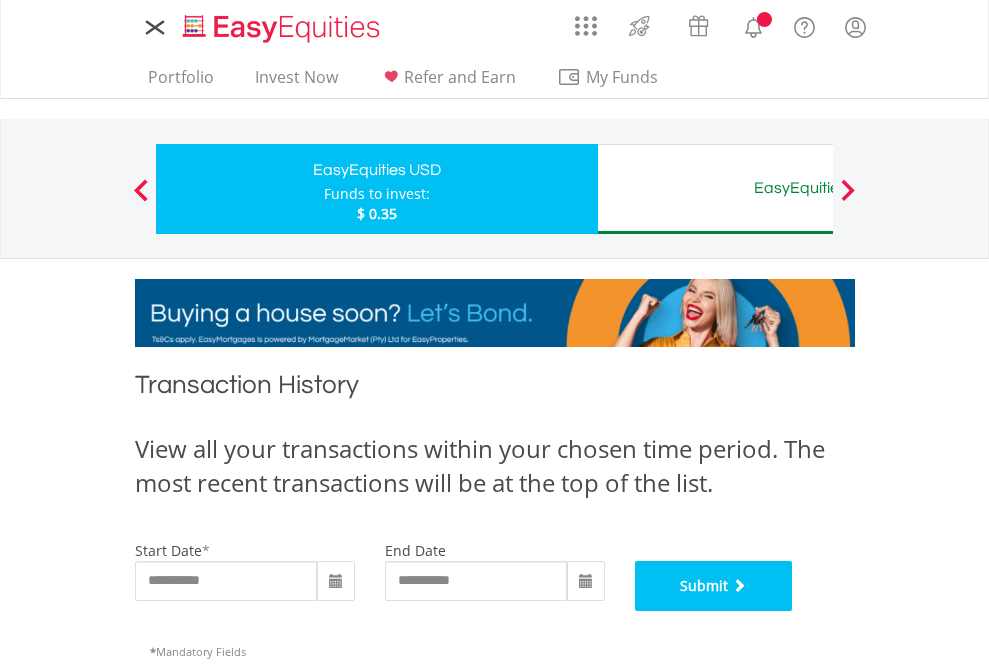 click on "Submit" at bounding box center (714, 586) 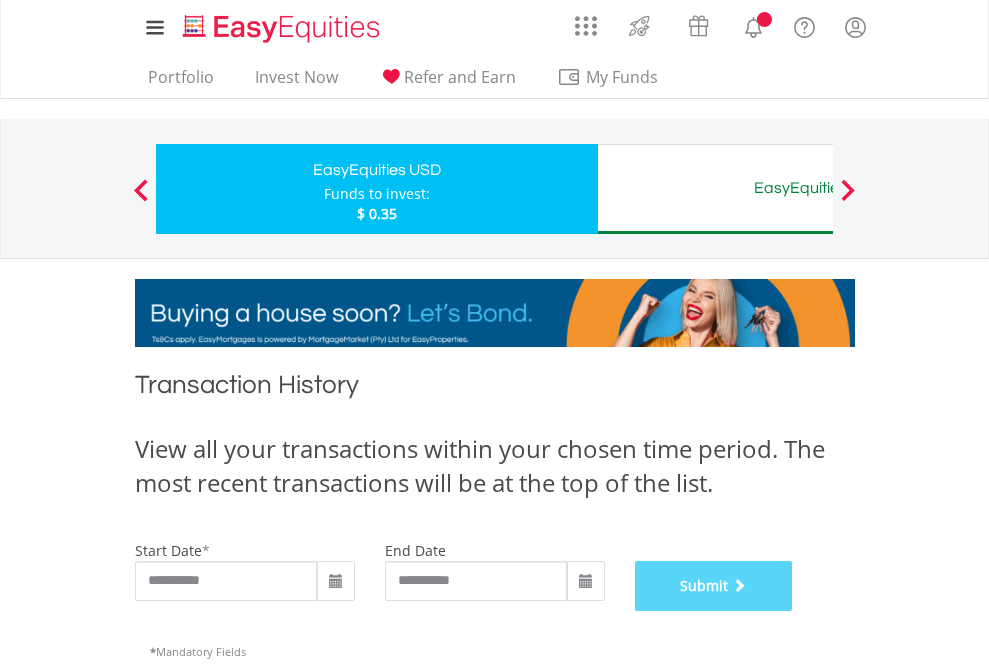 scroll, scrollTop: 811, scrollLeft: 0, axis: vertical 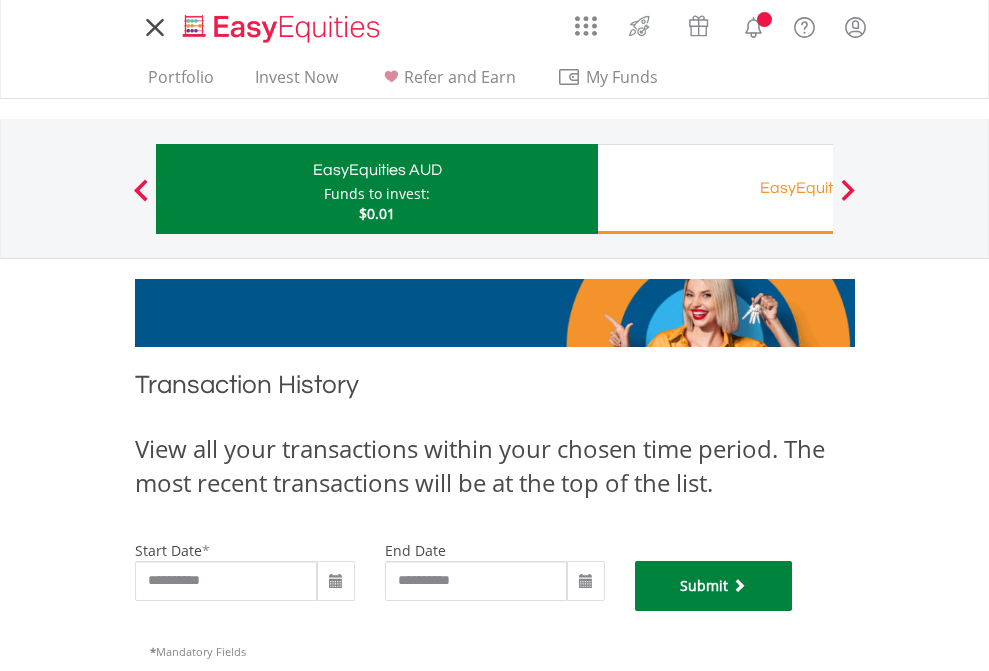 click on "Submit" at bounding box center (714, 586) 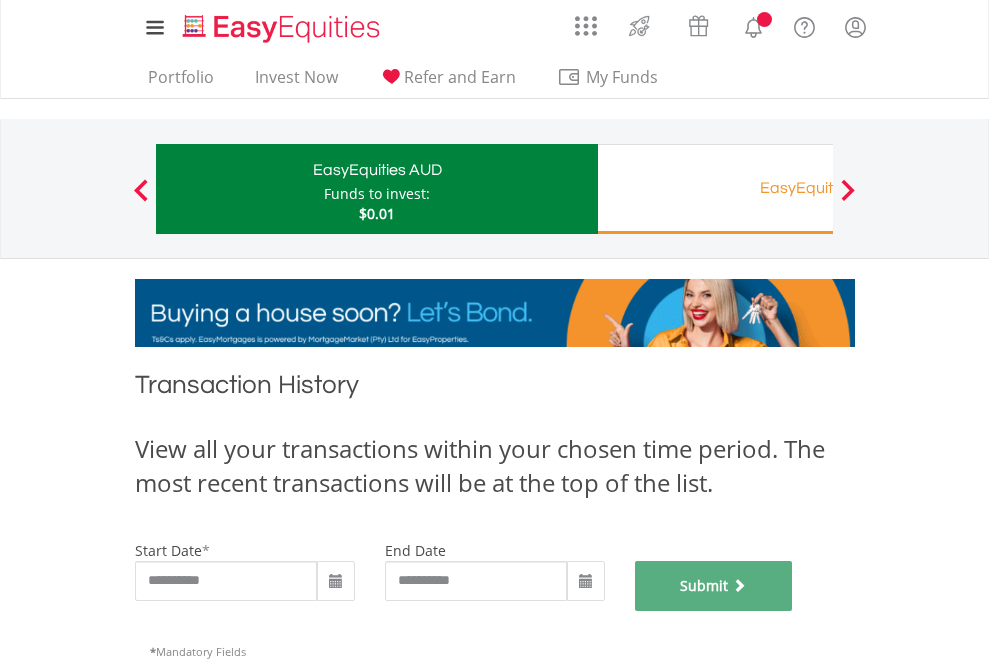 scroll, scrollTop: 811, scrollLeft: 0, axis: vertical 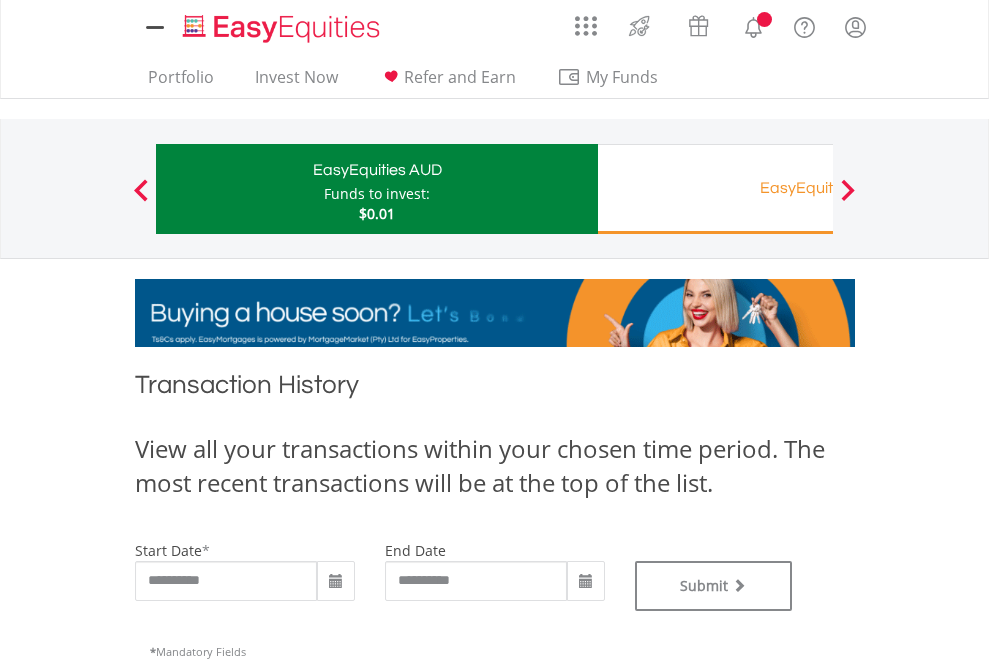click on "EasyEquities RA" at bounding box center (818, 188) 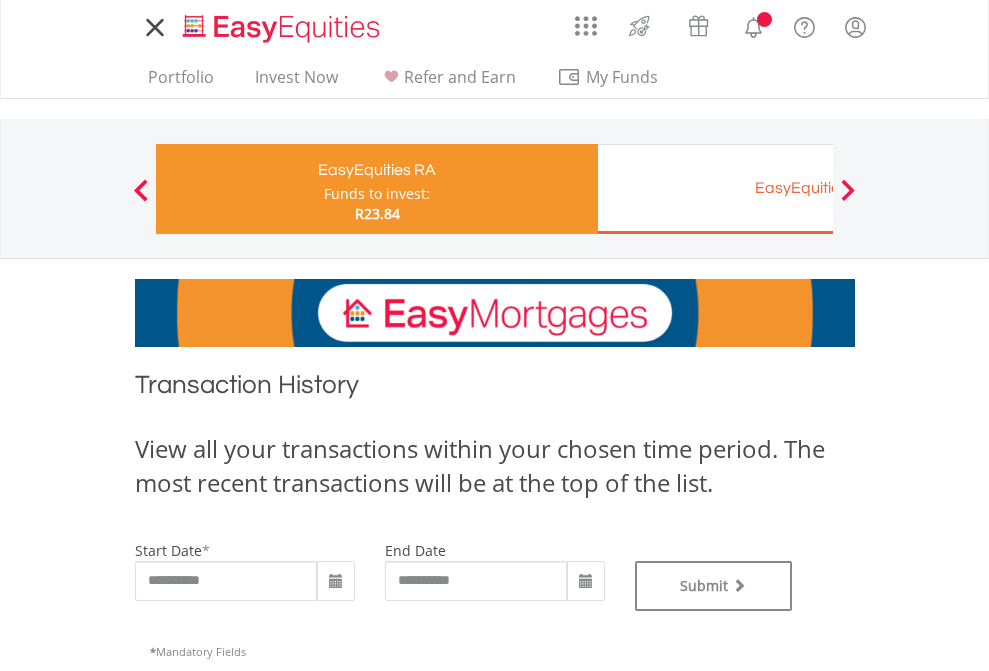 scroll, scrollTop: 0, scrollLeft: 0, axis: both 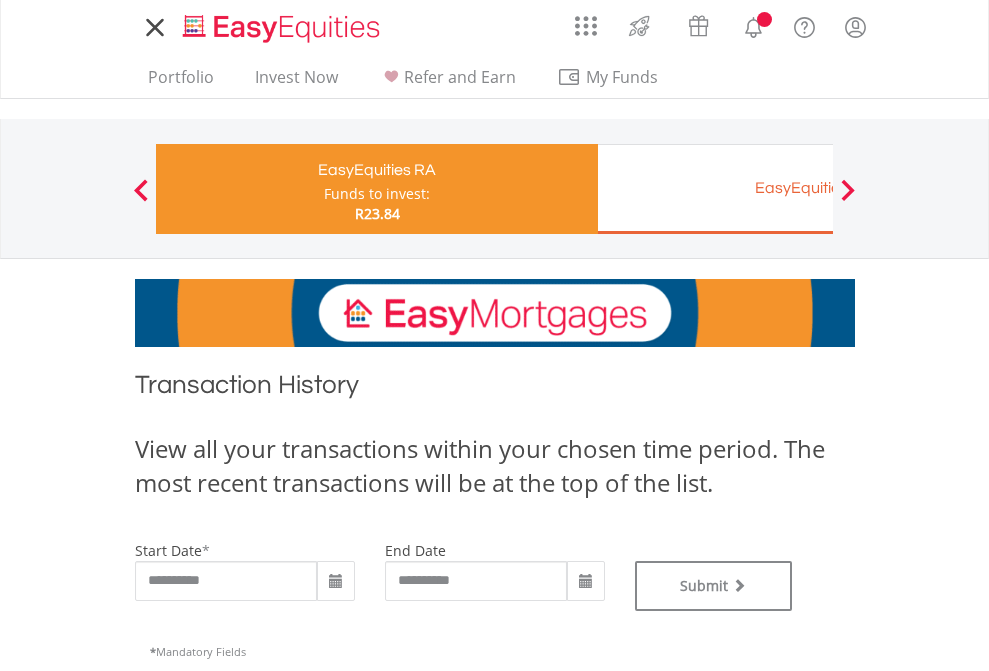 type on "**********" 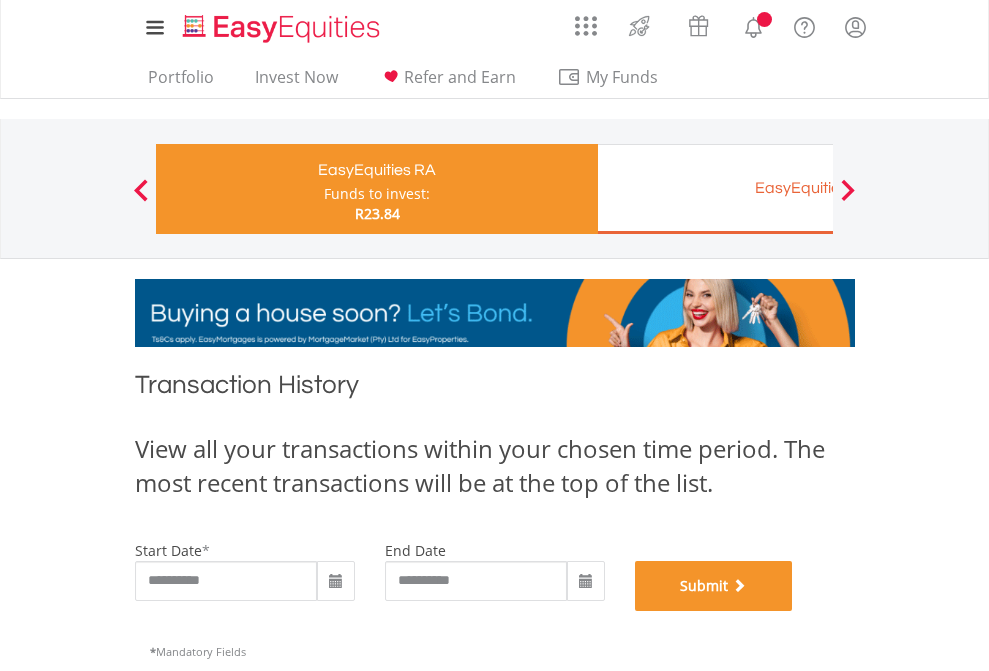 click on "Submit" at bounding box center (714, 586) 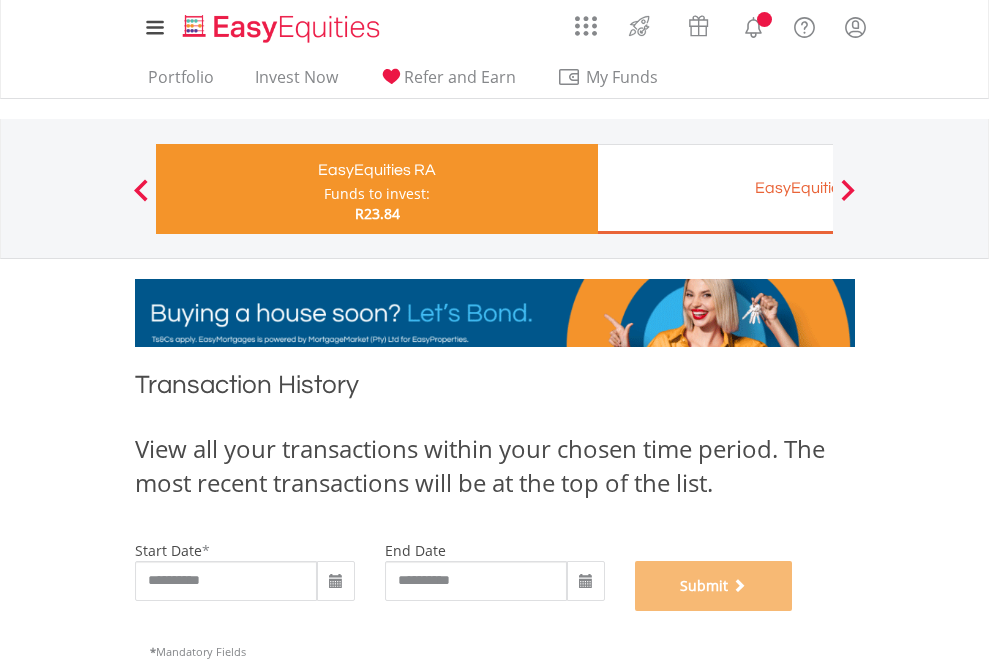 scroll, scrollTop: 811, scrollLeft: 0, axis: vertical 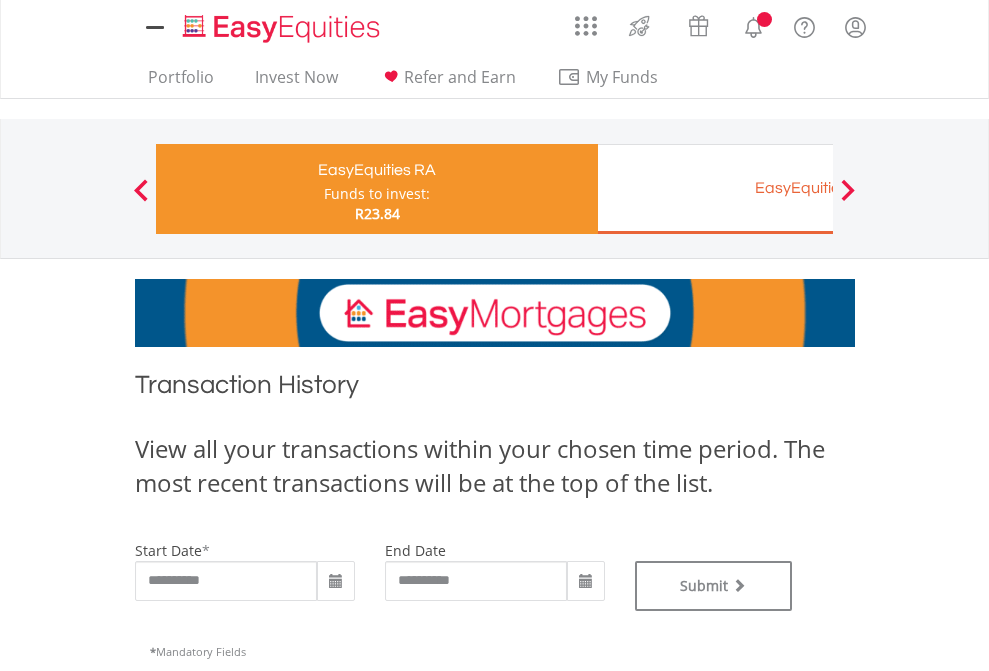 click on "EasyEquities EUR" at bounding box center [818, 188] 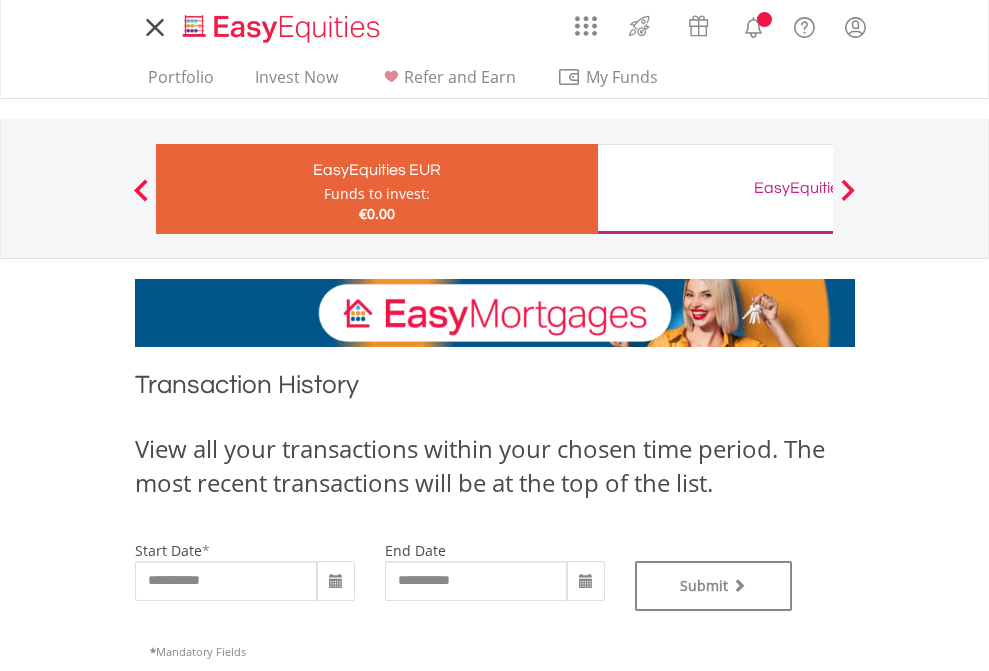scroll, scrollTop: 0, scrollLeft: 0, axis: both 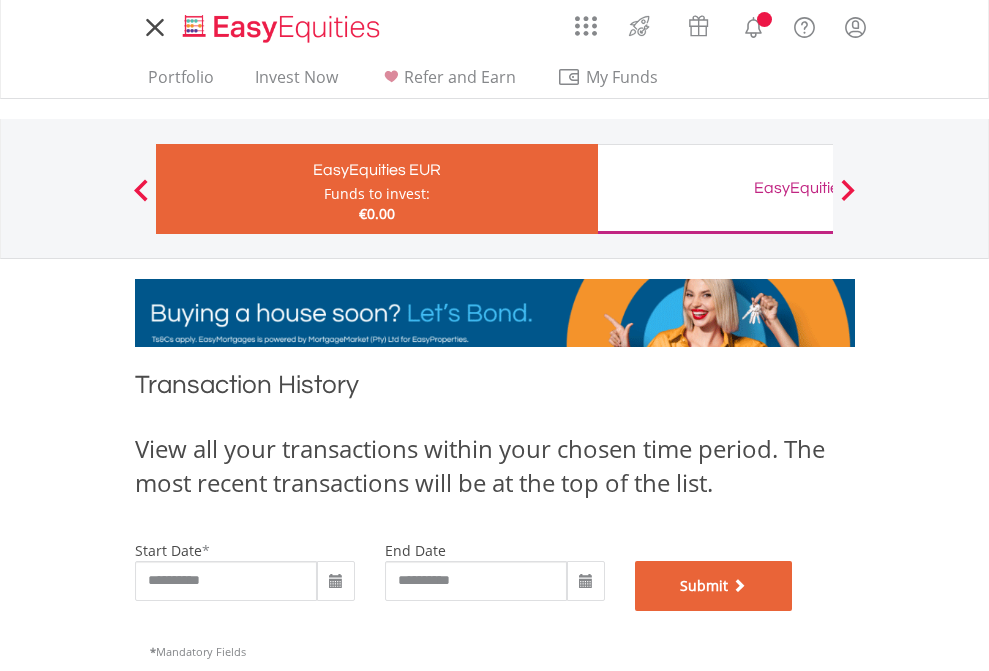 click on "Submit" at bounding box center [714, 586] 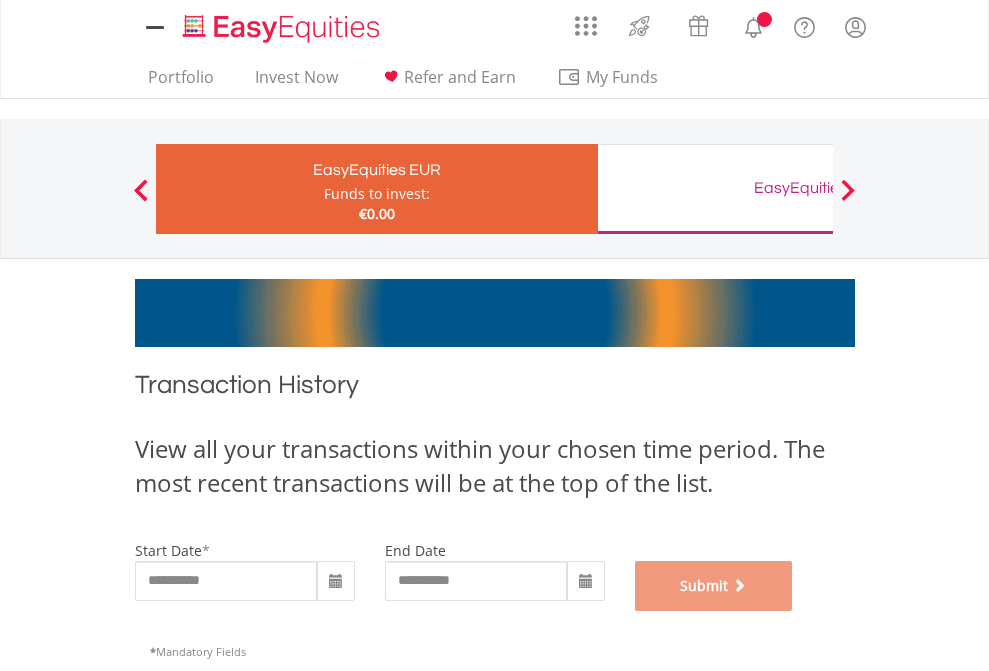 scroll, scrollTop: 811, scrollLeft: 0, axis: vertical 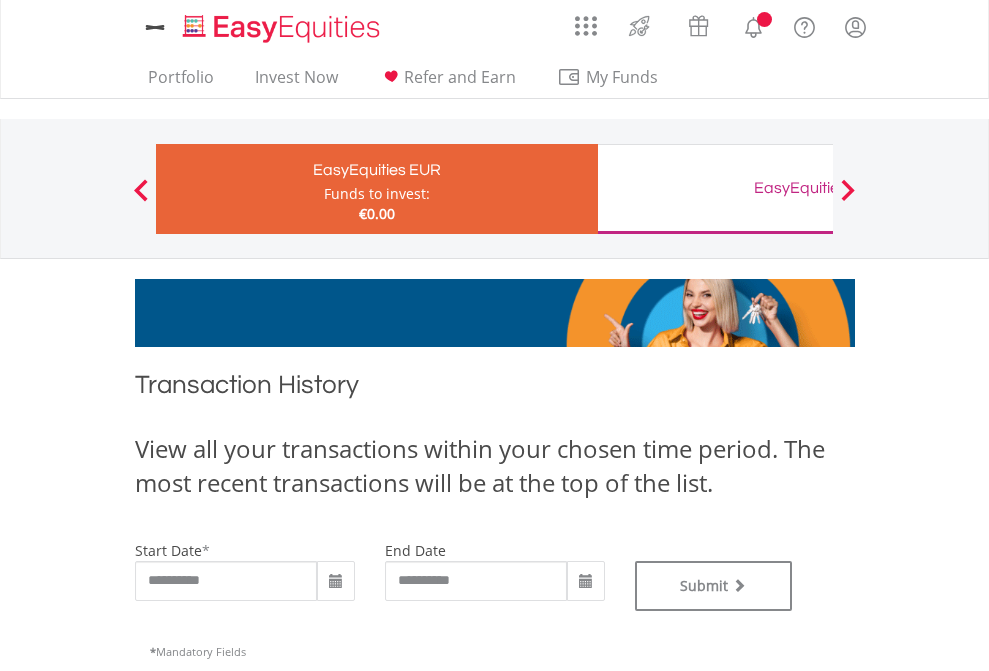 click on "EasyEquities GBP" at bounding box center [818, 188] 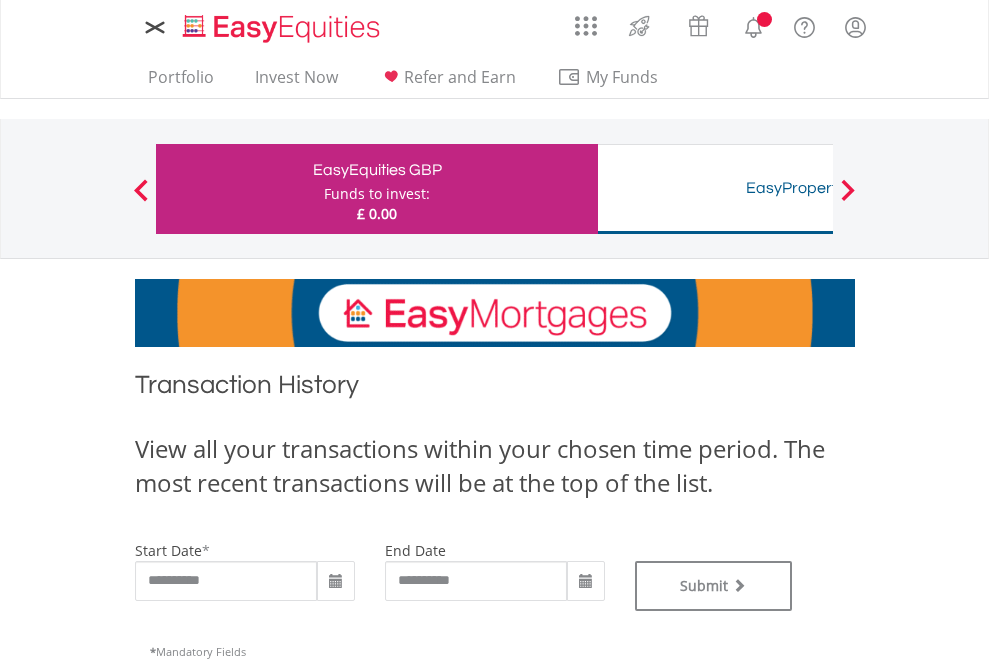 scroll, scrollTop: 0, scrollLeft: 0, axis: both 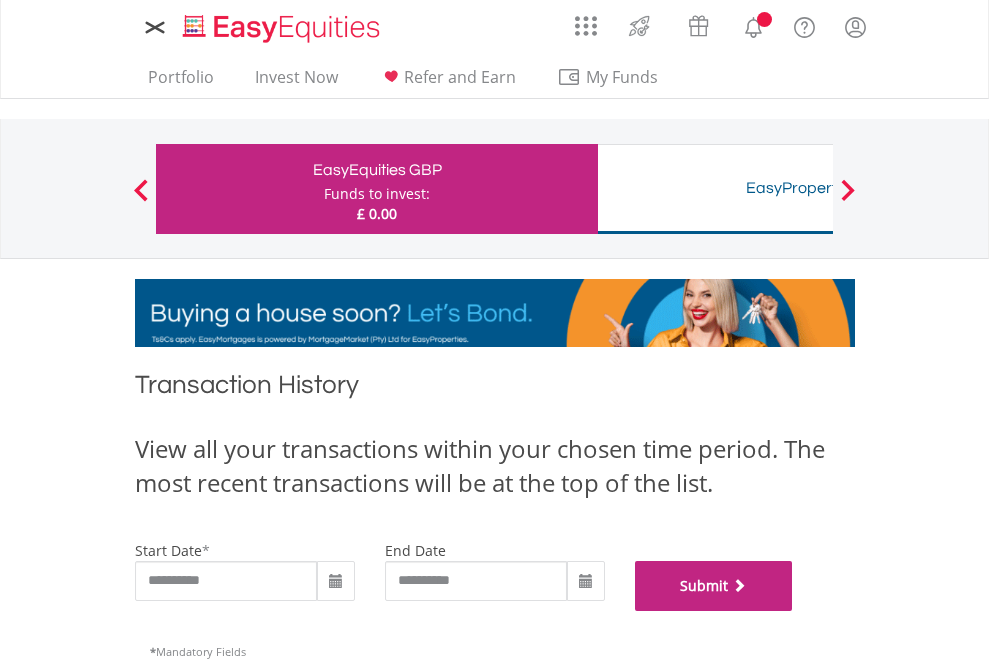 click on "Submit" at bounding box center (714, 586) 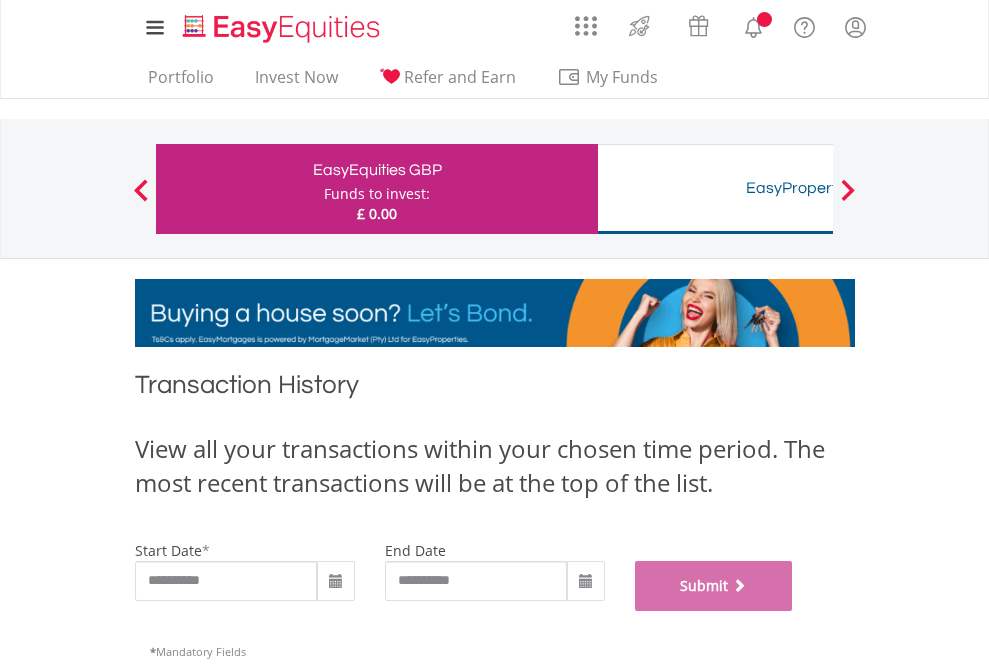 scroll, scrollTop: 811, scrollLeft: 0, axis: vertical 